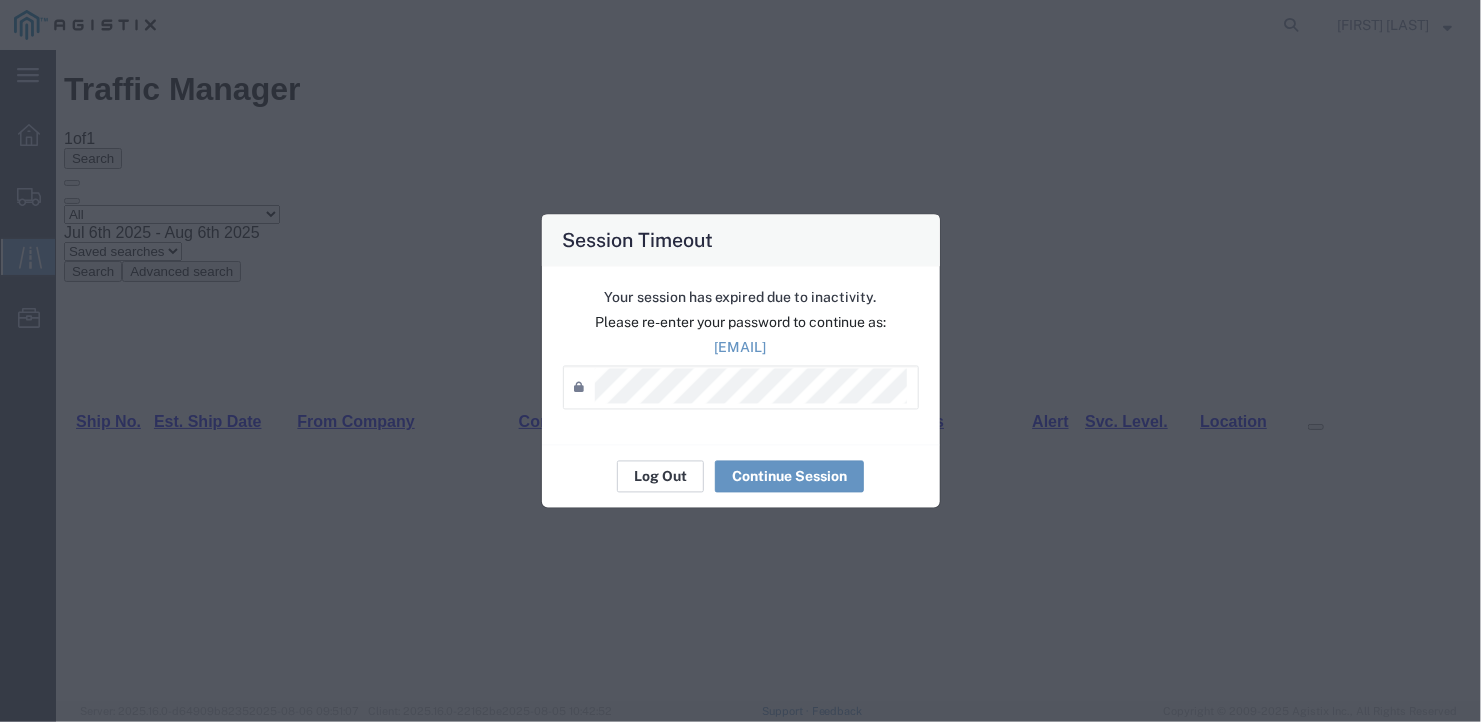 scroll, scrollTop: 0, scrollLeft: 0, axis: both 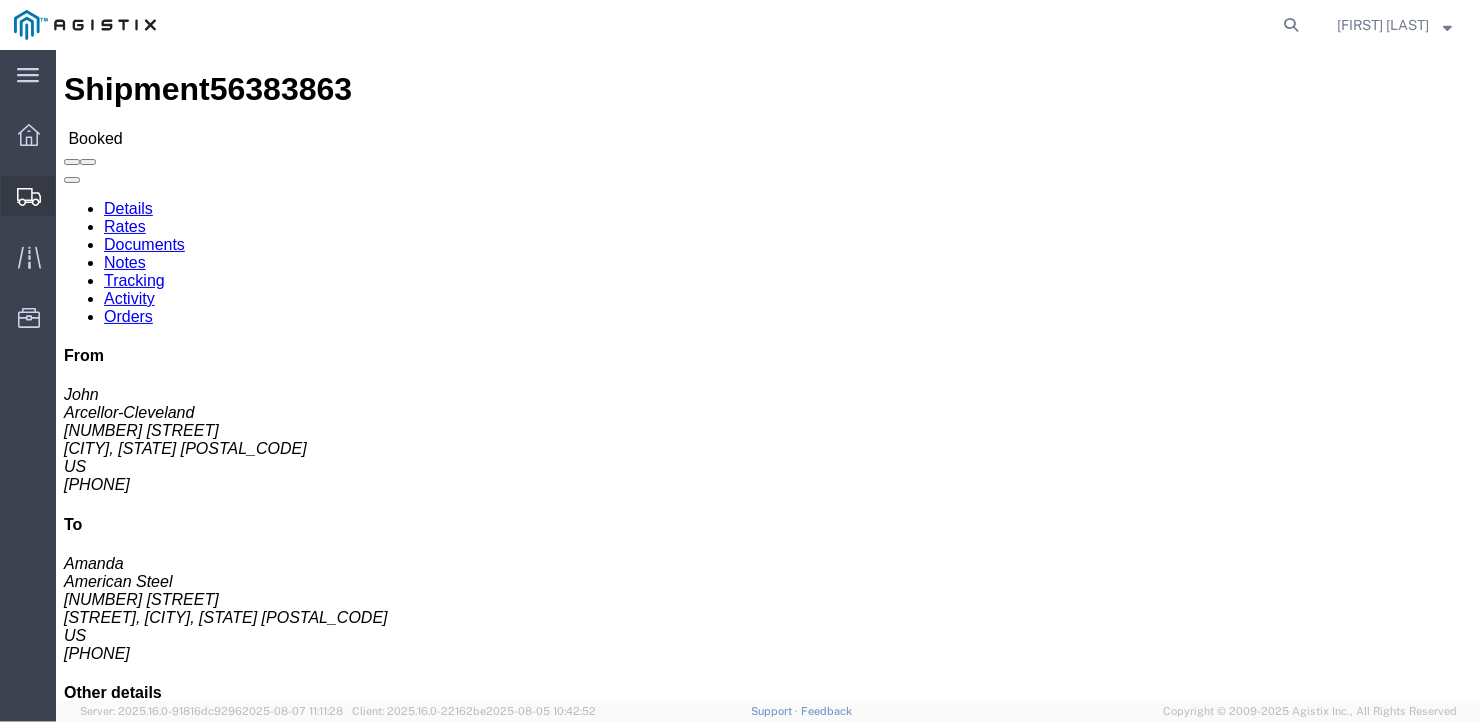 click on "Create Shipment" 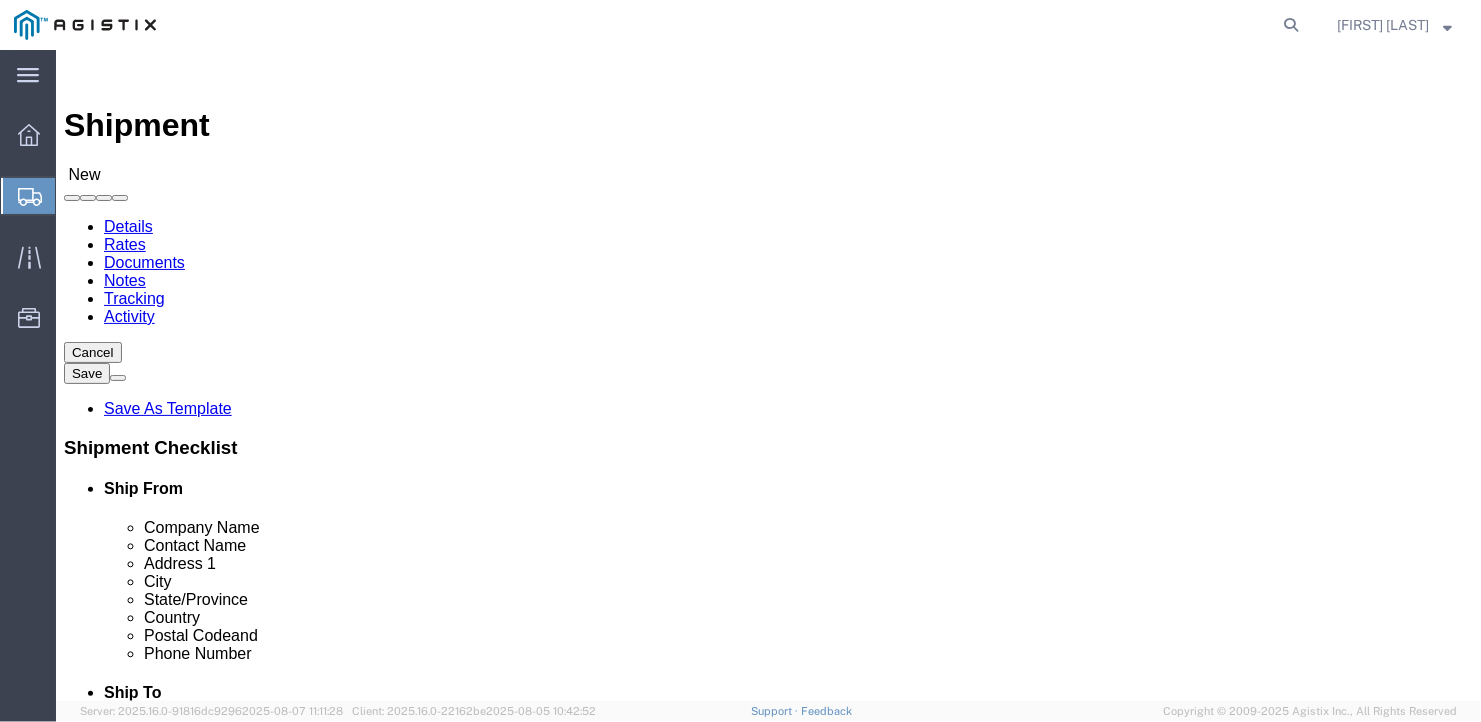 select 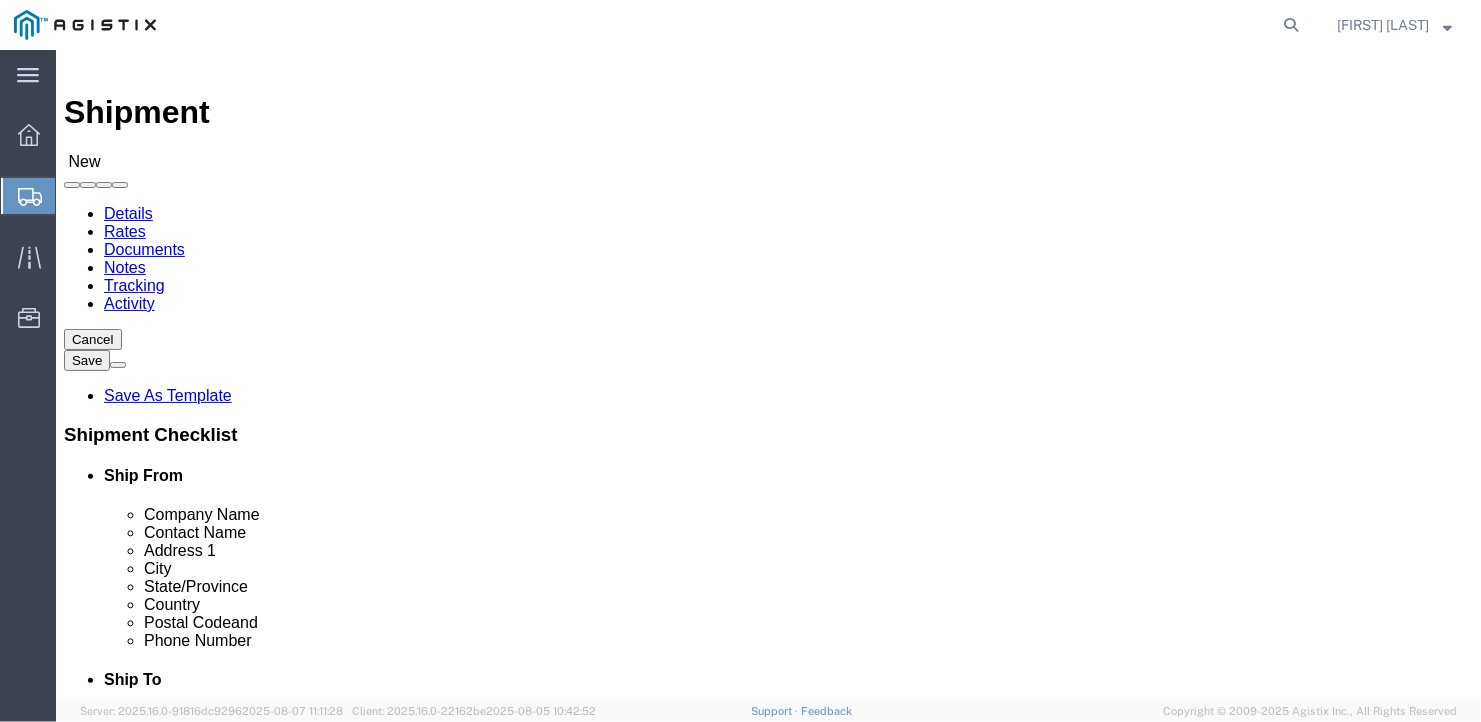 scroll, scrollTop: 363, scrollLeft: 0, axis: vertical 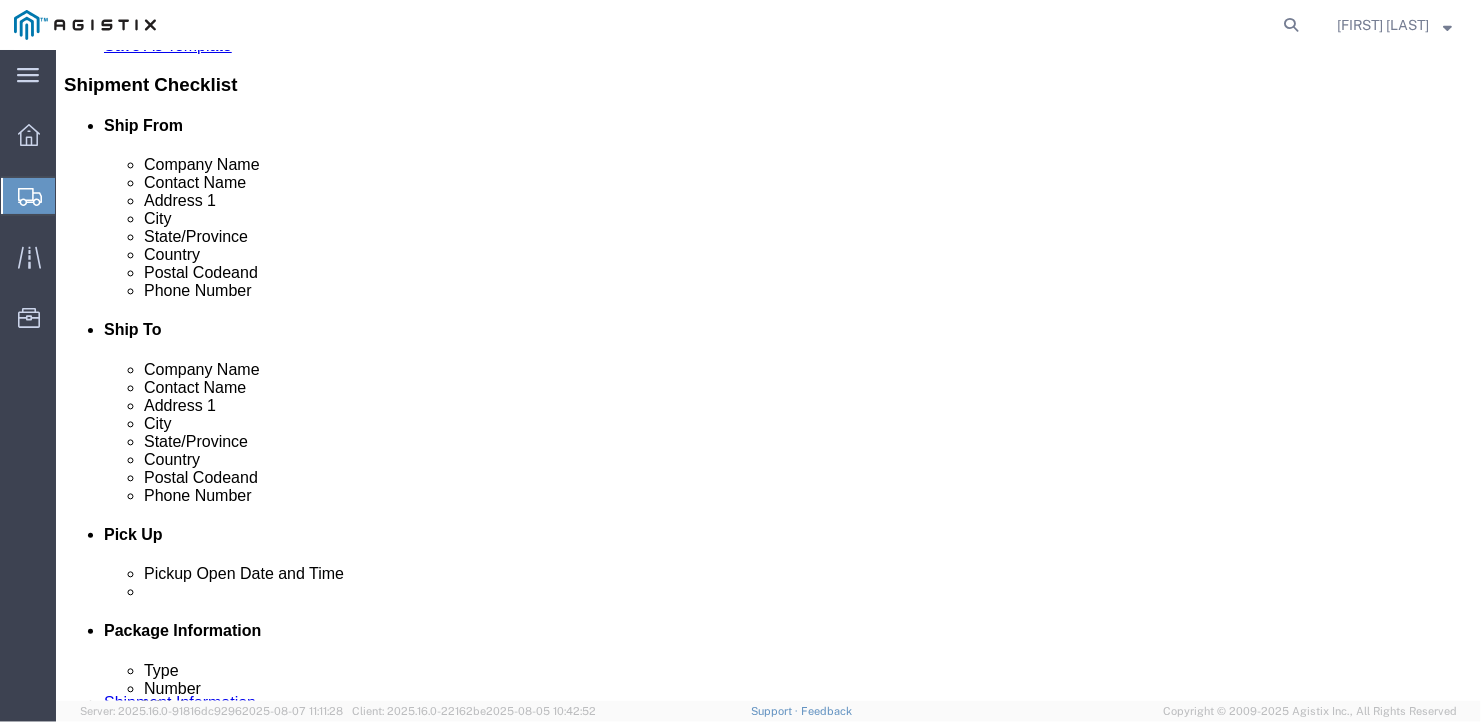 type on "[CITY]" 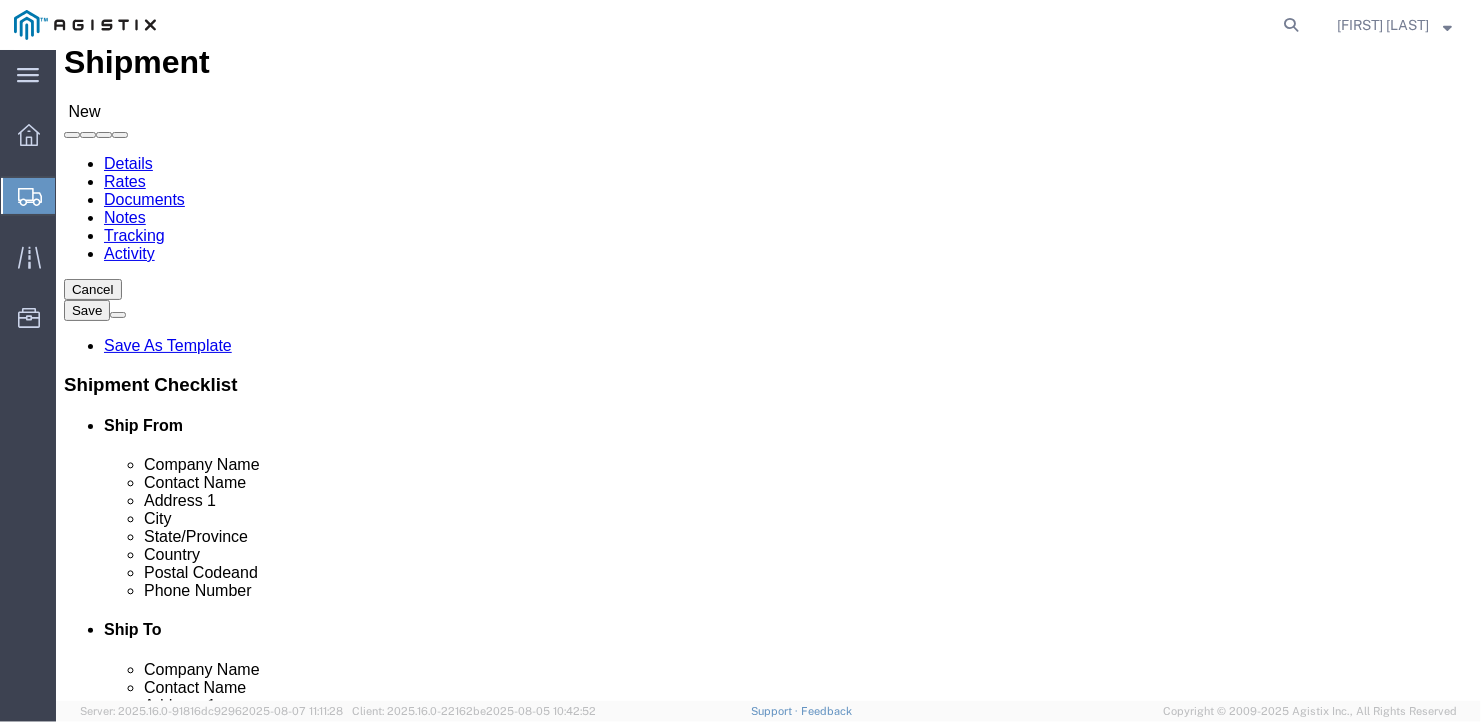 click on "Select Bath - 50 YARD REC Washington St Bath - 700 Washington Stop 1 Brunswick - Bath Rd Brunswick - Church Rd Brunswick - Industrial Brunswick - Mallett Brunswick - Old Rt 1 Hardings Plant Brunswick - State Rd Consolidated Warehouse West Bath West Bath Warehouse" 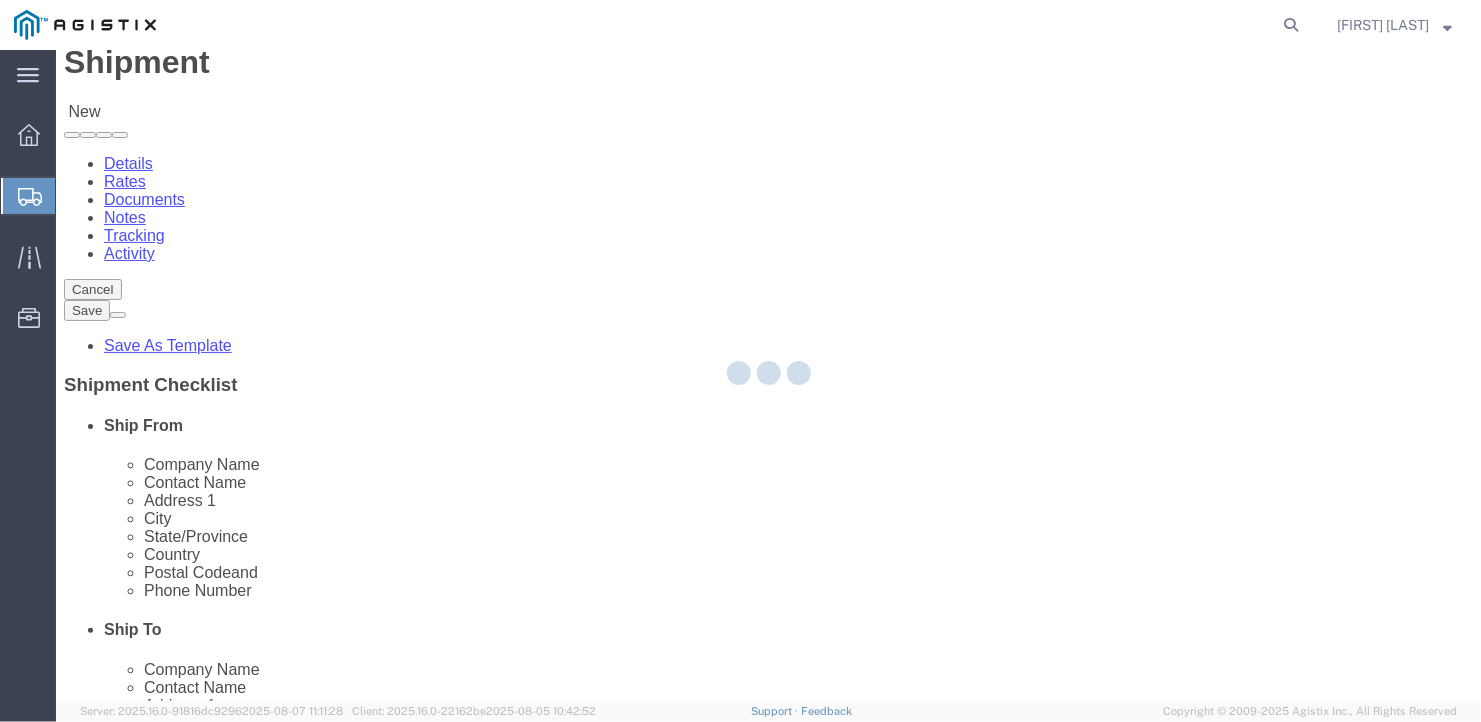 select on "ME" 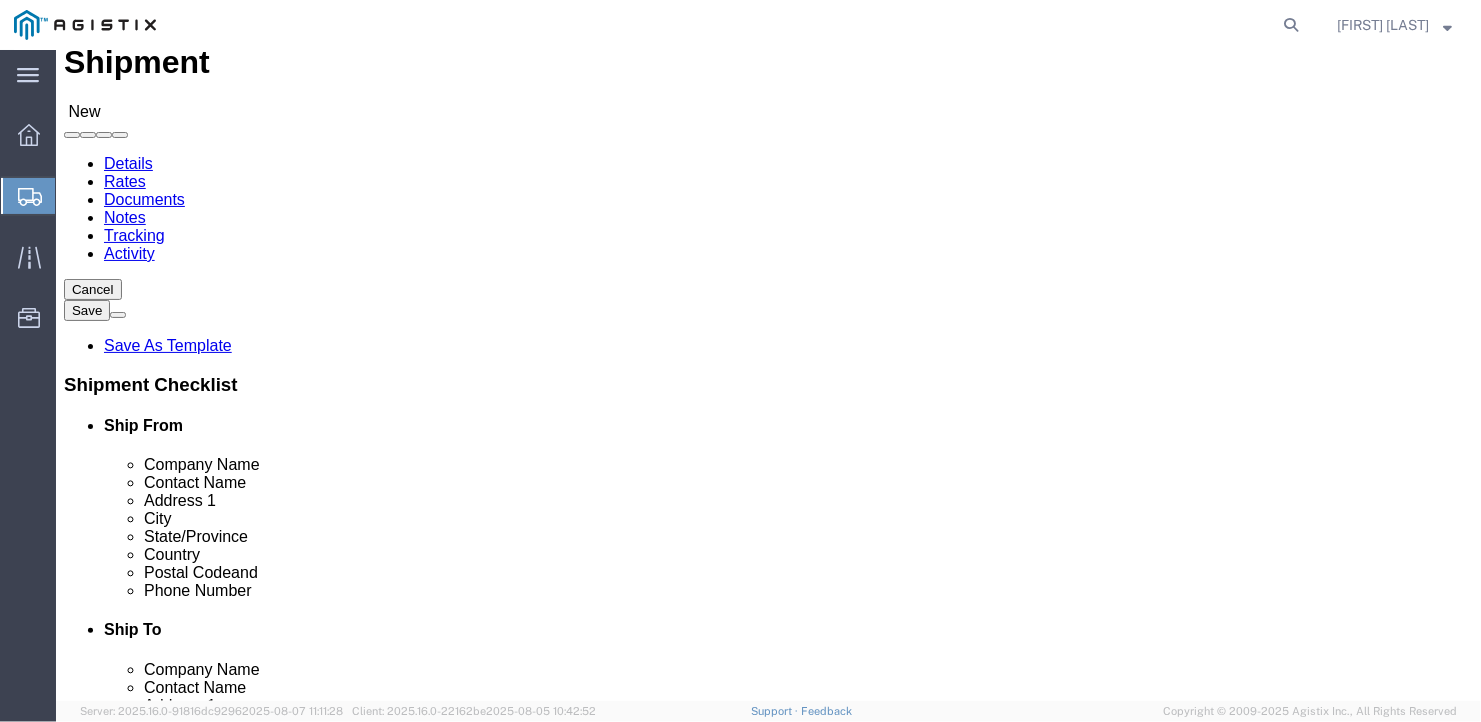 click 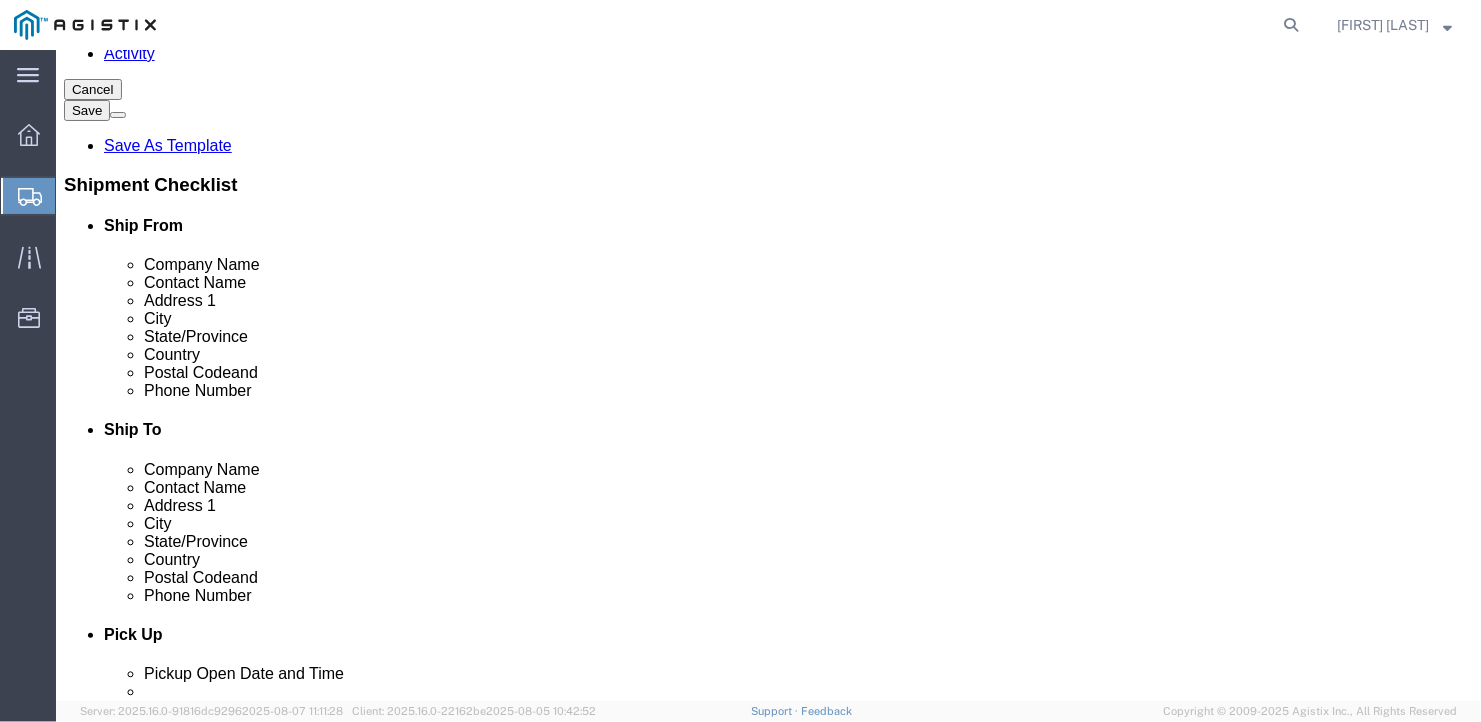 scroll, scrollTop: 363, scrollLeft: 0, axis: vertical 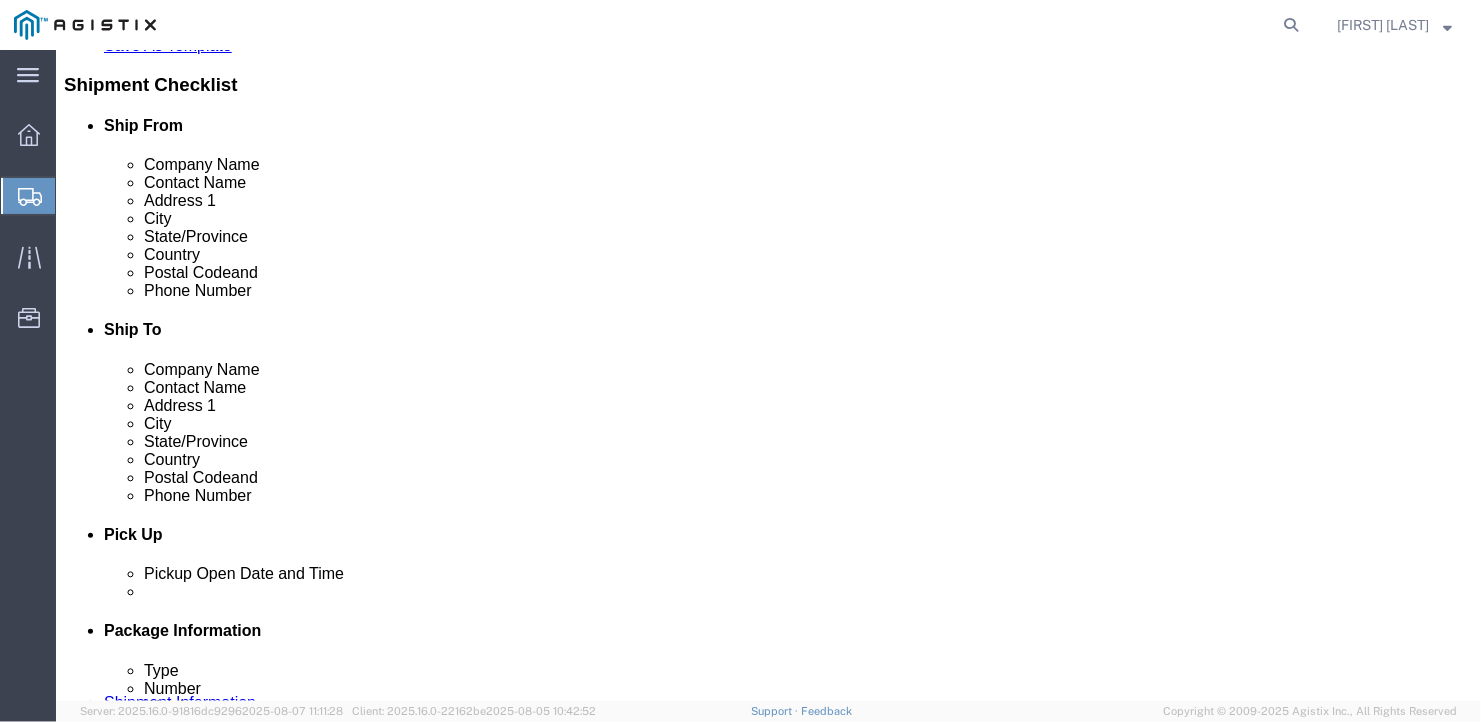 type on "Ben" 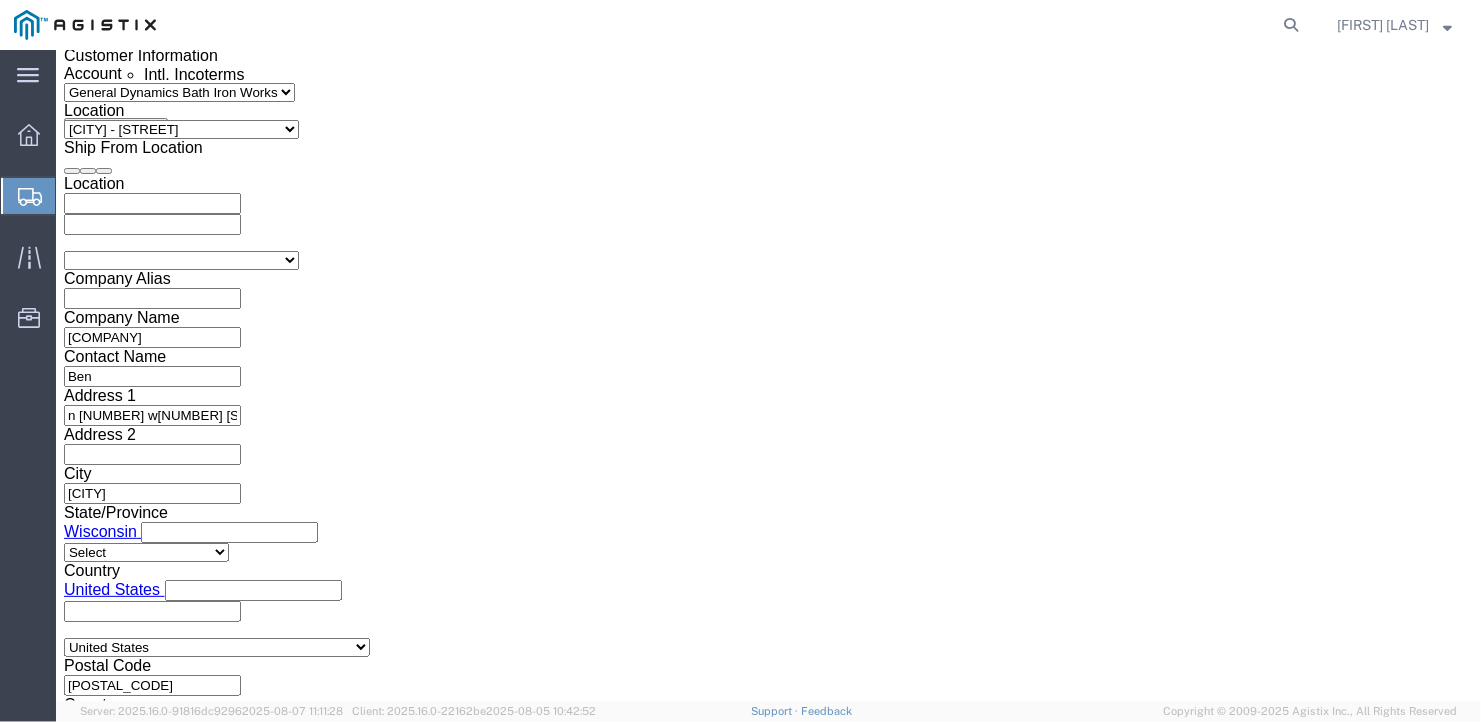 scroll, scrollTop: 1389, scrollLeft: 0, axis: vertical 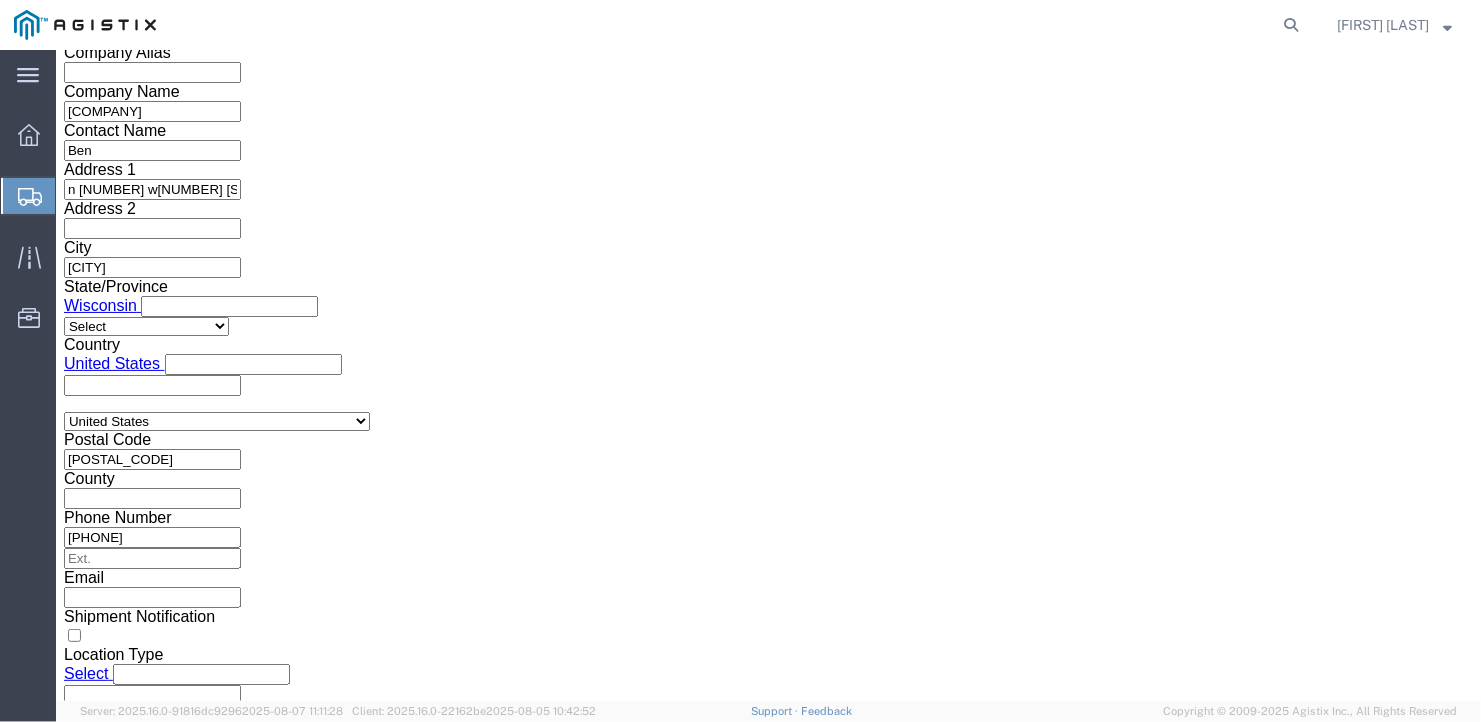 click on "Select Air Less than Truckload Multi-Leg Ocean Freight Rail Small Parcel Truckload" 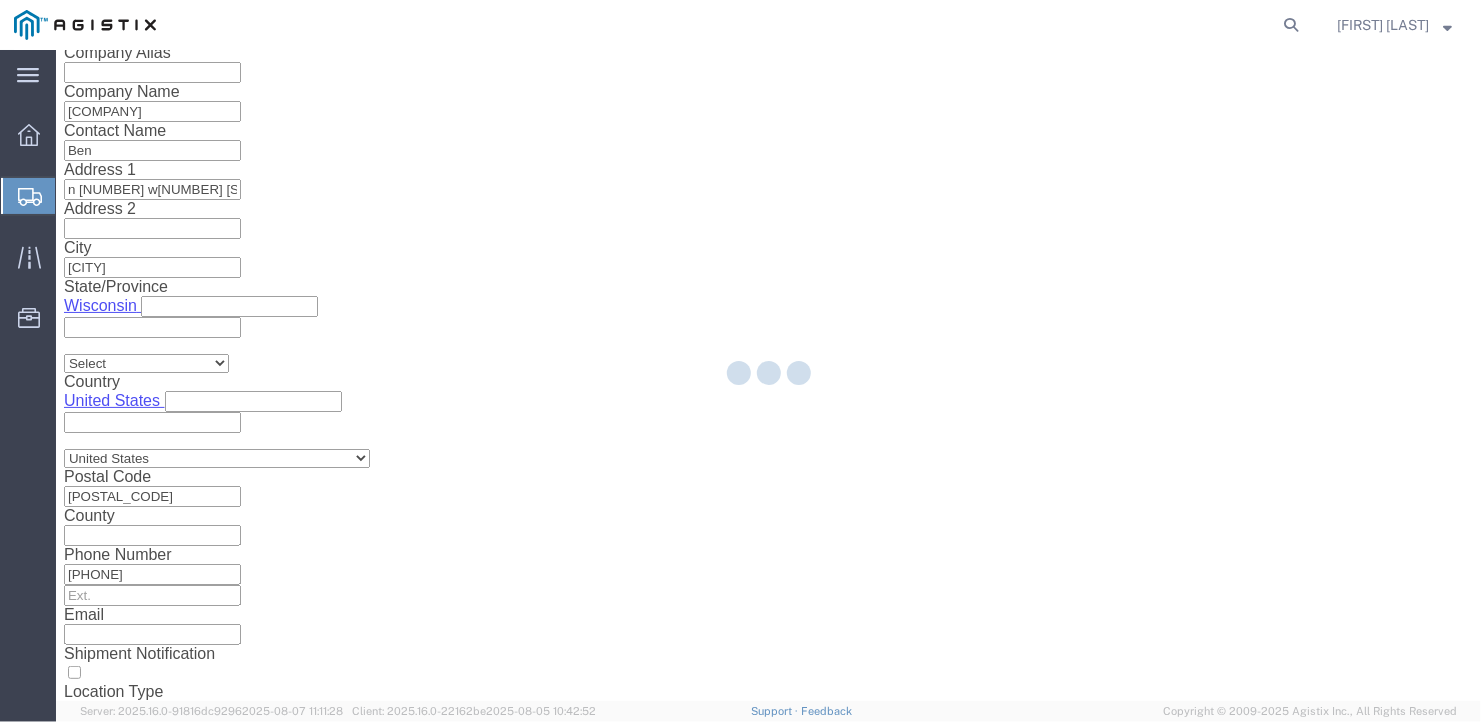 scroll, scrollTop: 23, scrollLeft: 0, axis: vertical 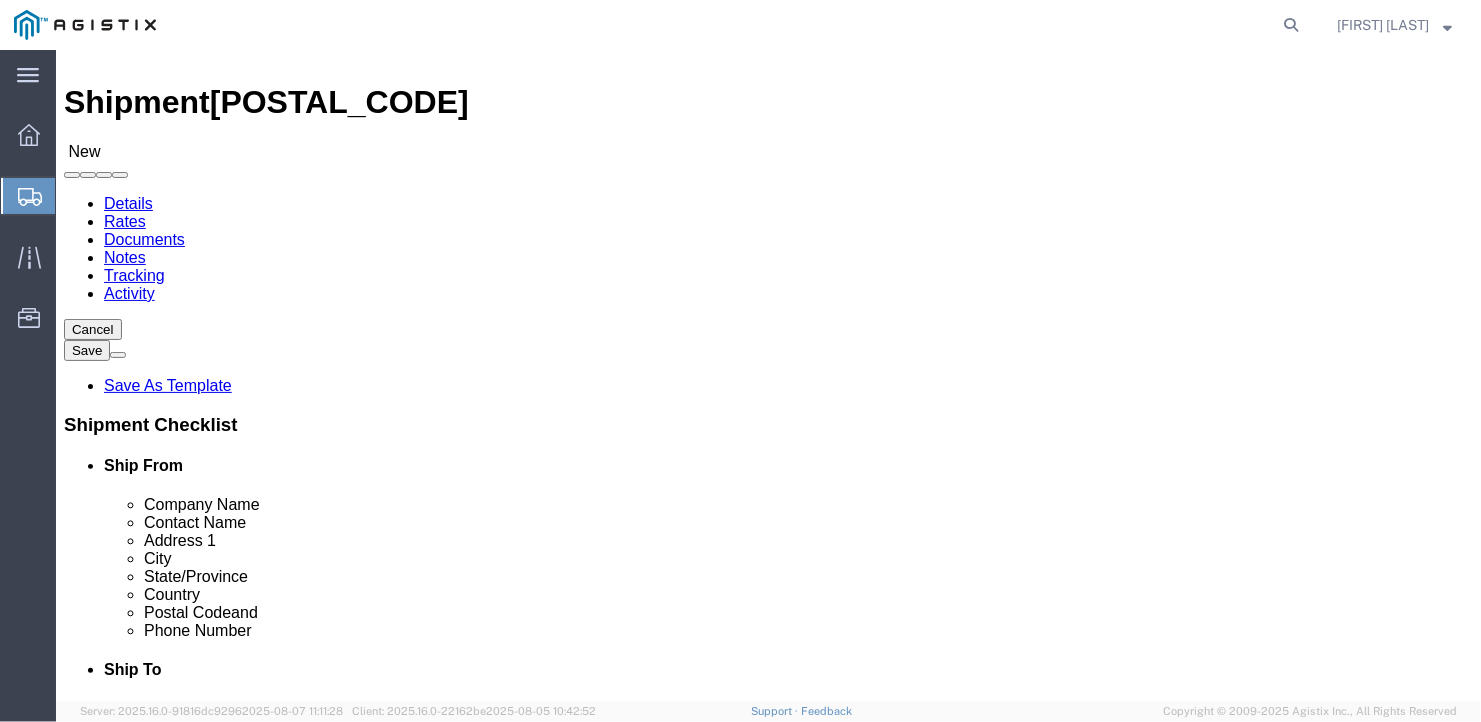 click on "Select Bale(s) Basket(s) Bolt(s) Bottle(s) Buckets Bulk Bundle(s) Can(s) Cardboard Box(es) Carton(s) Case(s) Cask(s) Crate(s) Crating Bid Required Cylinder(s) Drum(s) (Fiberboard) Drum(s) (Metal) Drum(s) (Plastic) Large Box Loose Agricultrural Product Medium Box Naked Cargo (UnPackaged) PAK Pail(s) Pallet(s) Oversized (Not Stackable) Pallet(s) Oversized (Stackable) Pallet(s) Standard (Not Stackable) Pallet(s) Standard (Stackable) Rack Roll(s) Skid(s) Slipsheet Small Box Tube Vendor Packaging Your Packaging" 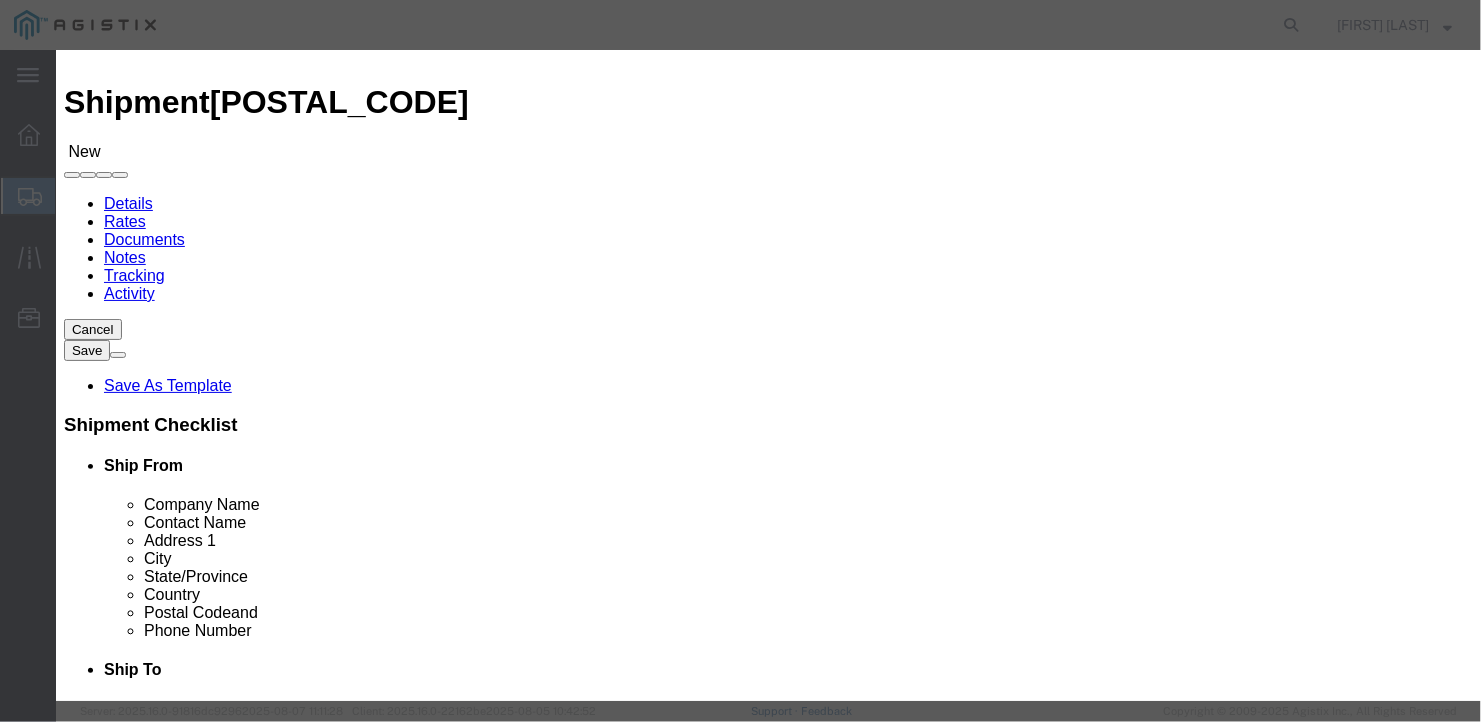 click 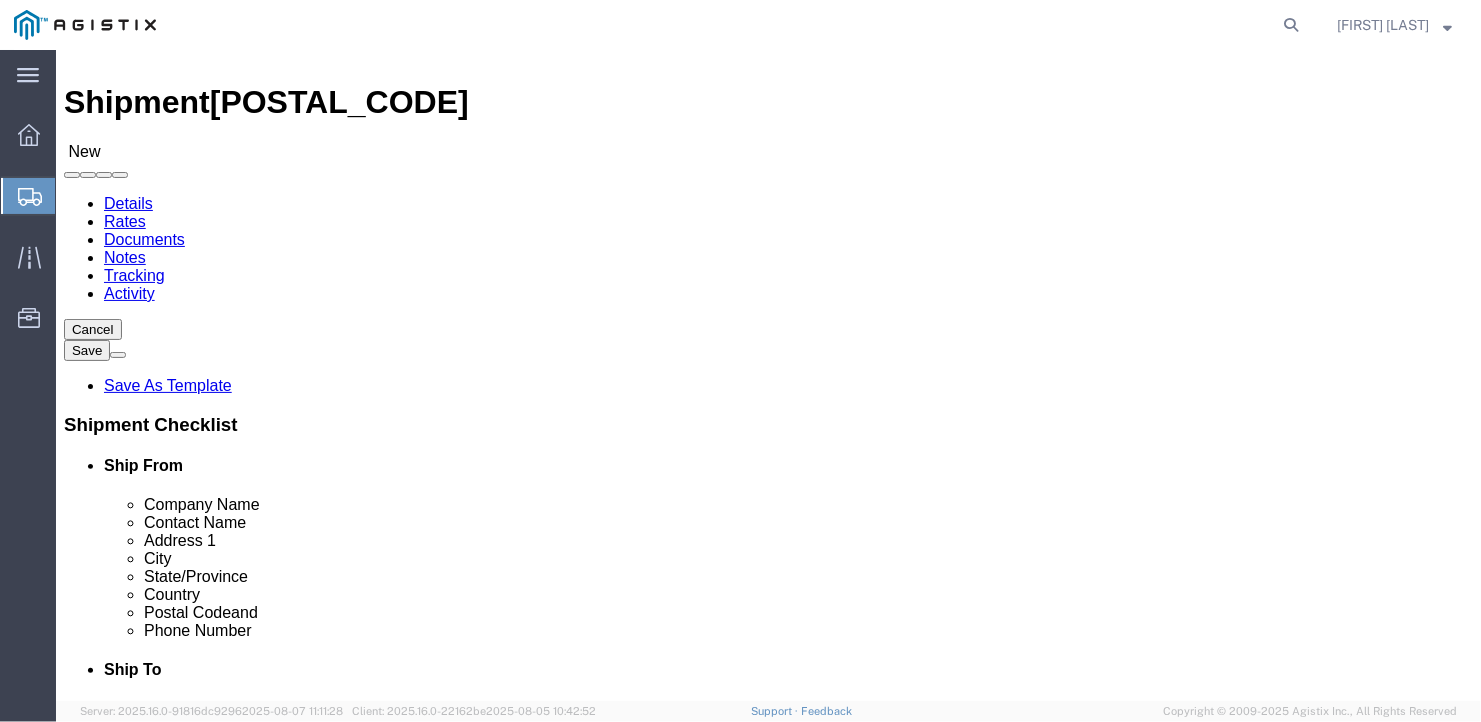 click on "Rate Shipment" 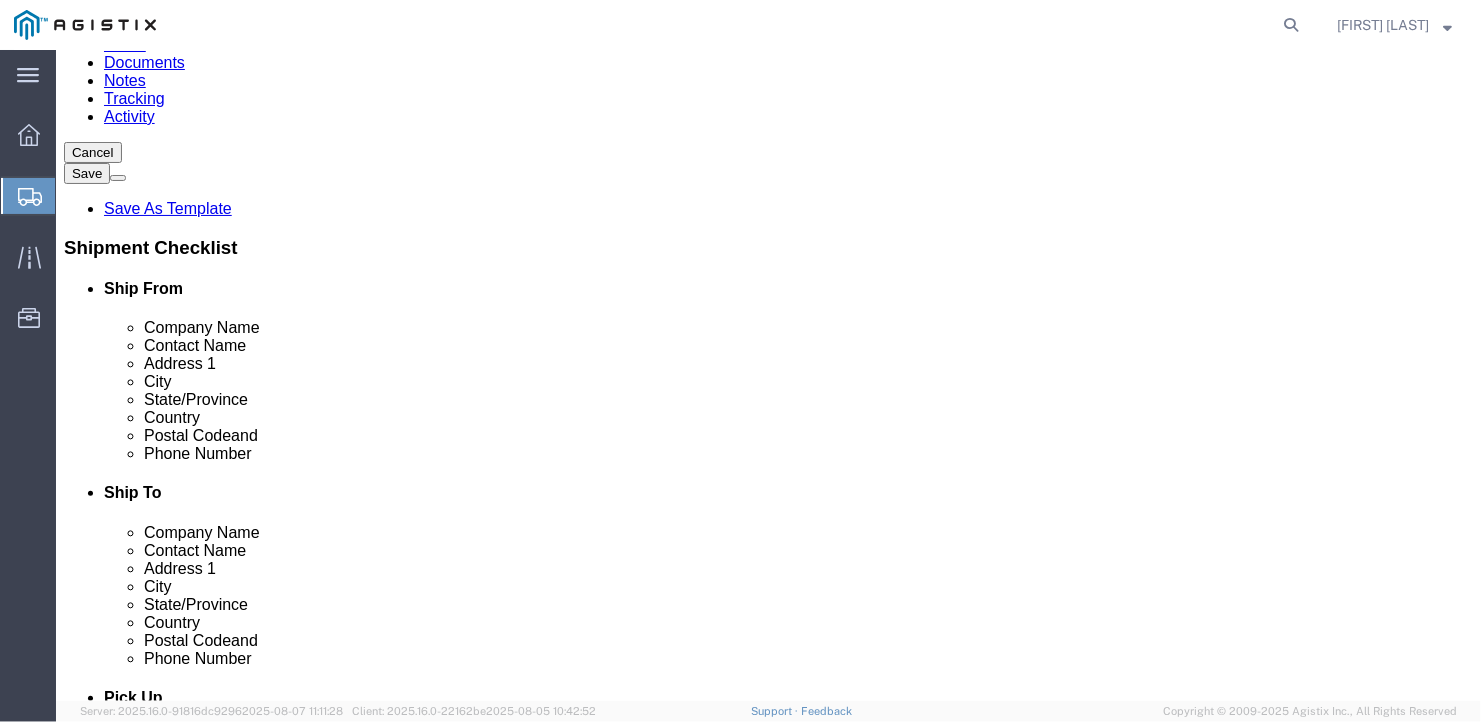 scroll, scrollTop: 300, scrollLeft: 0, axis: vertical 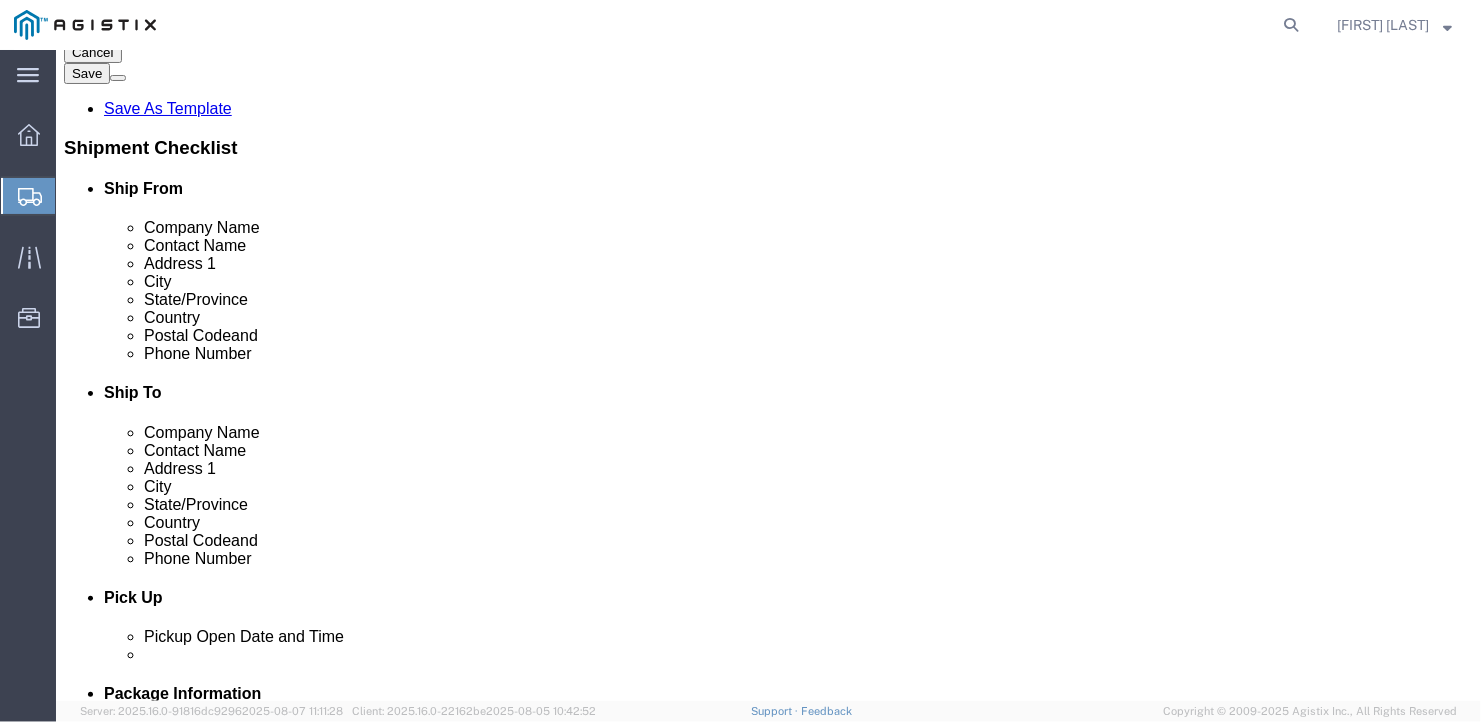 click on "7
x
Bulk
Package  Type
Select Bale(s) Basket(s) Bolt(s) Bottle(s) Buckets Bulk Bundle(s) Can(s) Cardboard Box(es) Carton(s) Case(s) Cask(s) Crate(s) Crating Bid Required Cylinder(s) Drum(s) (Fiberboard) Drum(s) (Metal) Drum(s) (Plastic) Large Box Loose Agricultrural Product Medium Box Naked Cargo (UnPackaged) PAK Pail(s) Pallet(s) Oversized (Not Stackable) Pallet(s) Oversized (Stackable) Pallet(s) Standard (Not Stackable) Pallet(s) Standard (Stackable) Rack Roll(s) Skid(s) Slipsheet Small Box Tube Vendor Packaging Your Packaging
Carton Count
Number
7
Dimensions
Length
480.00
x
Width
102.00
x
Height
94.00    Select cm ft in
Weight" 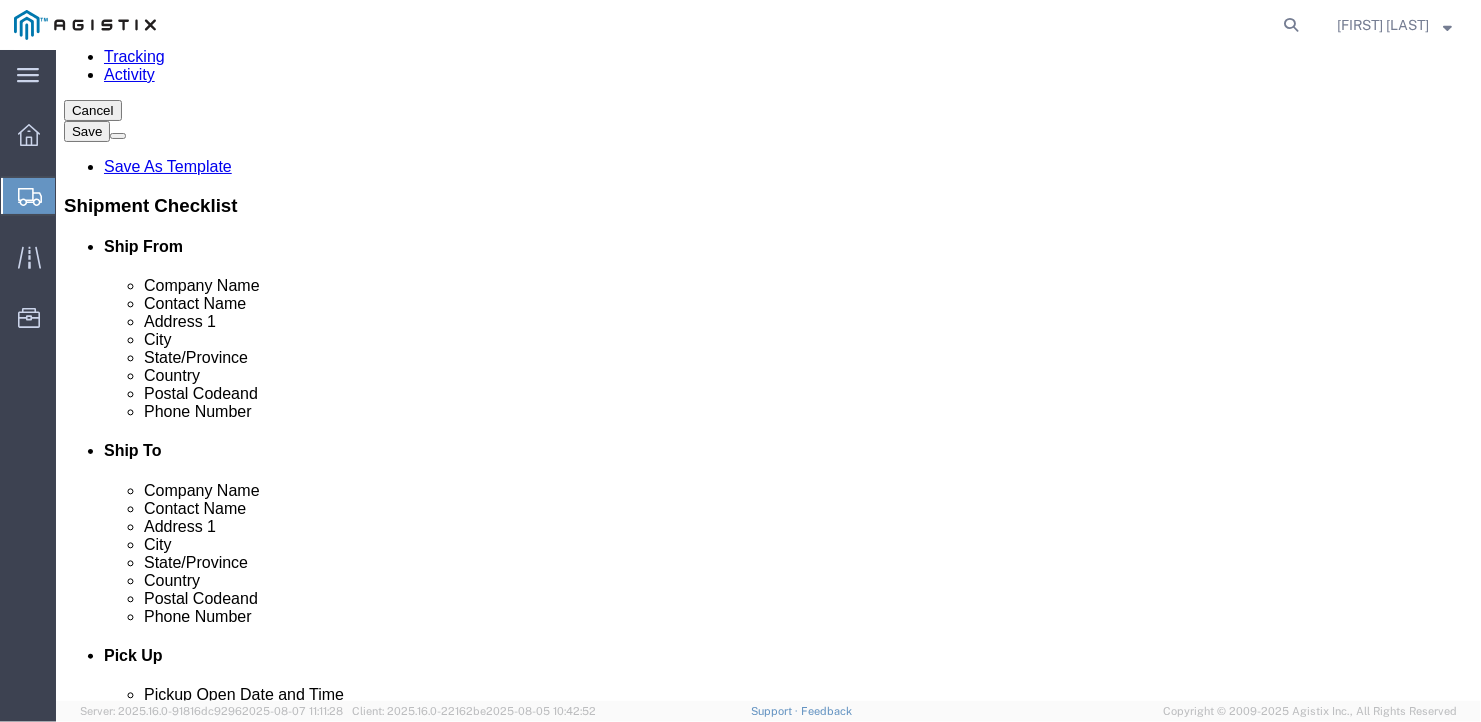 click 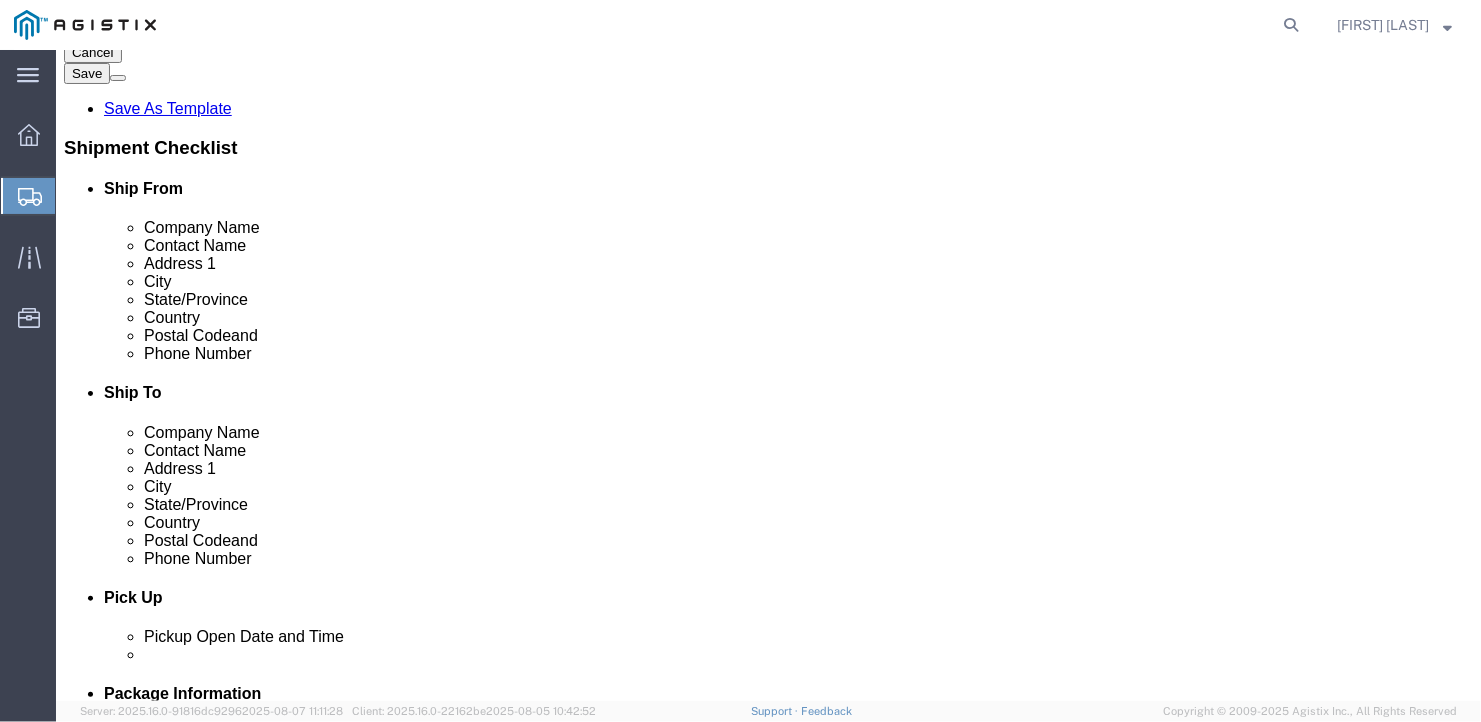 click on "6.00 Each" 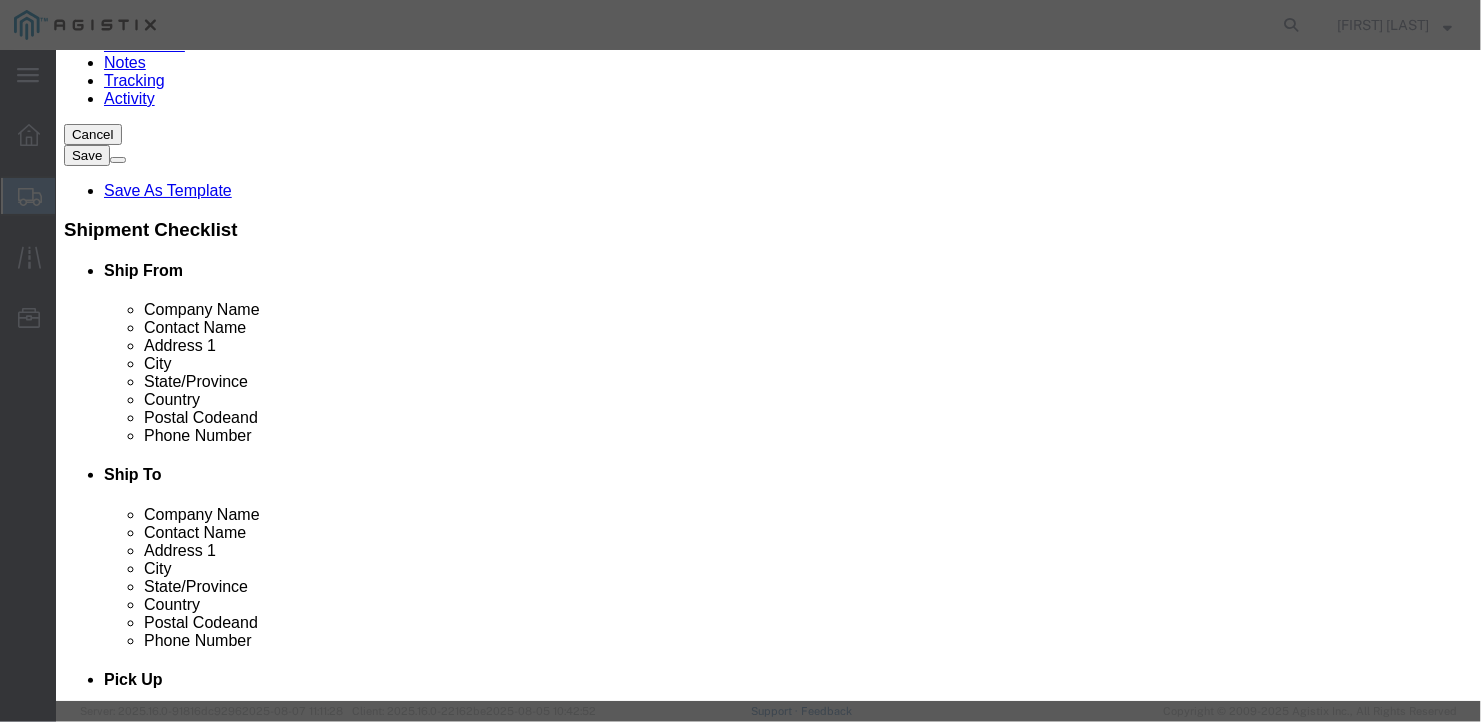 drag, startPoint x: 389, startPoint y: 241, endPoint x: 337, endPoint y: 235, distance: 52.34501 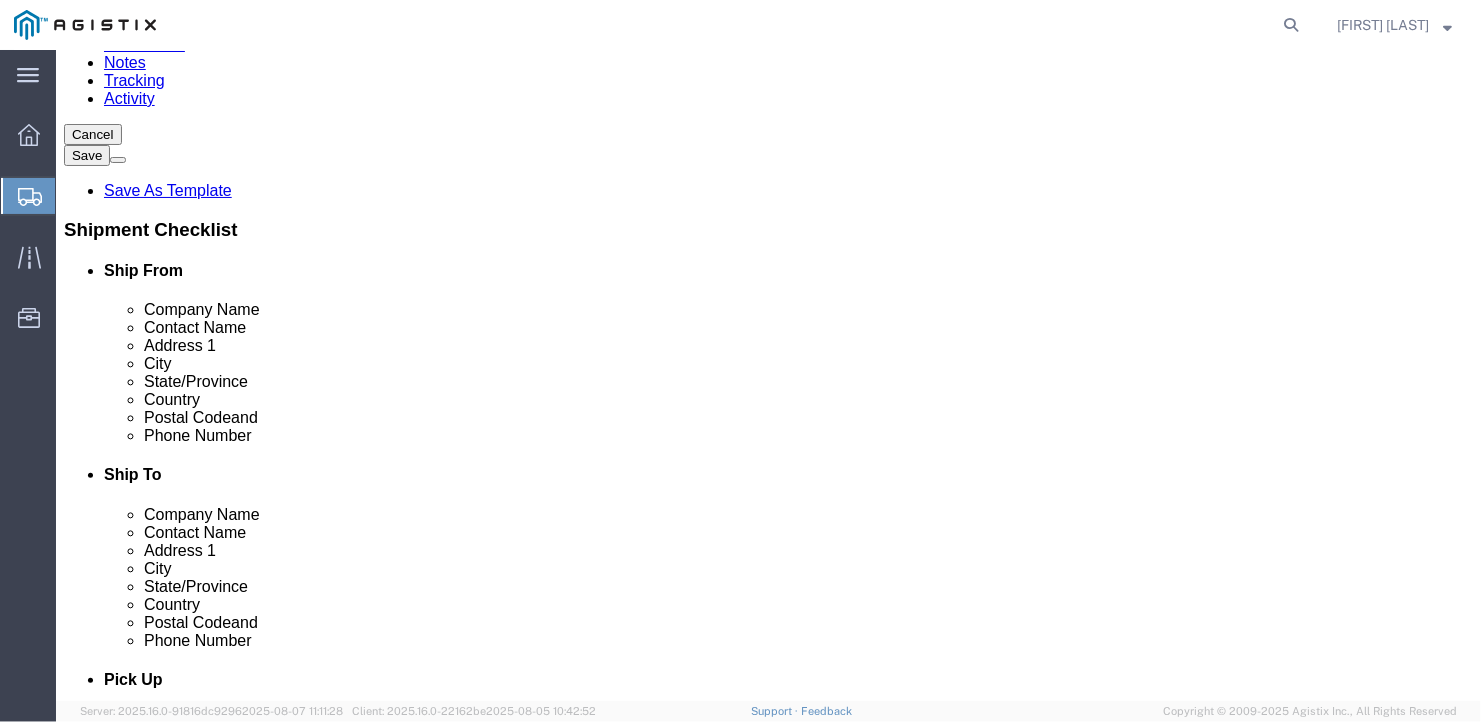 click on "Rate Shipment" 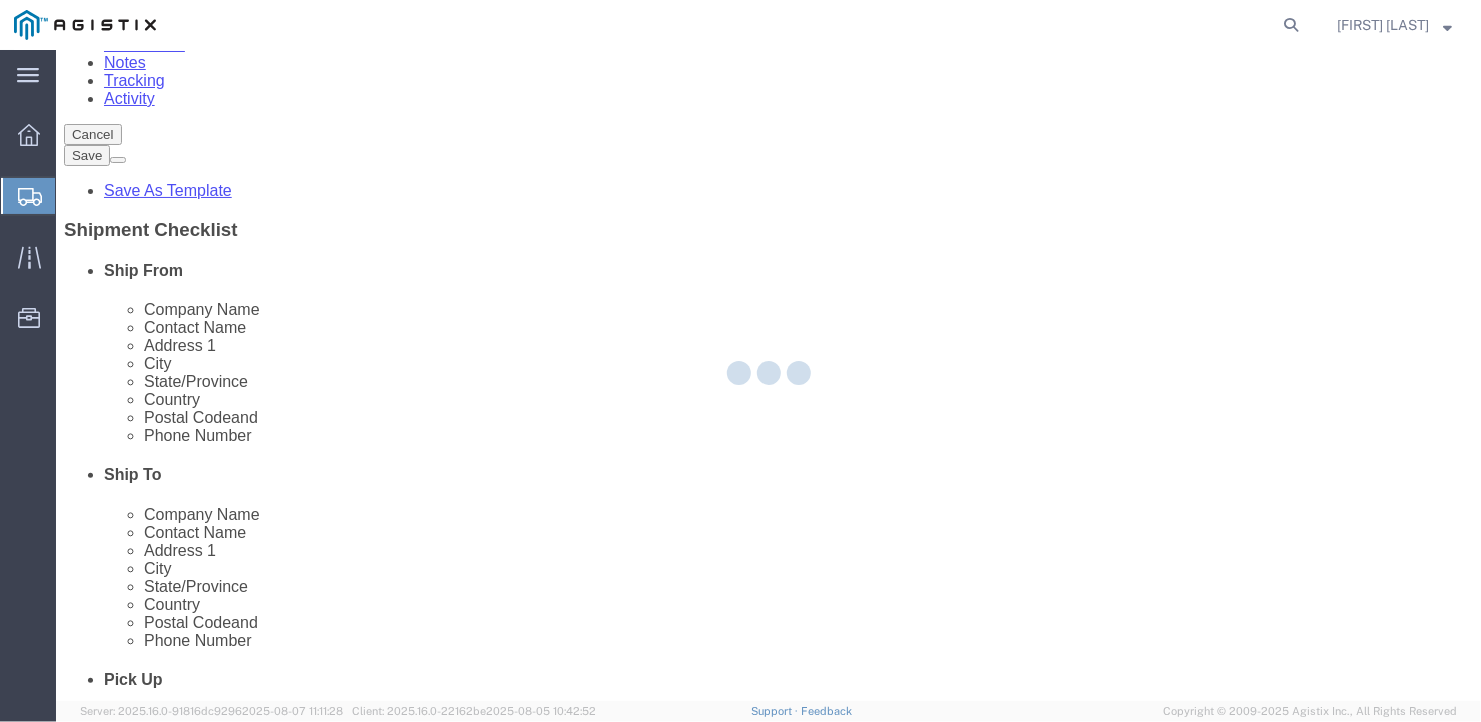scroll, scrollTop: 0, scrollLeft: 0, axis: both 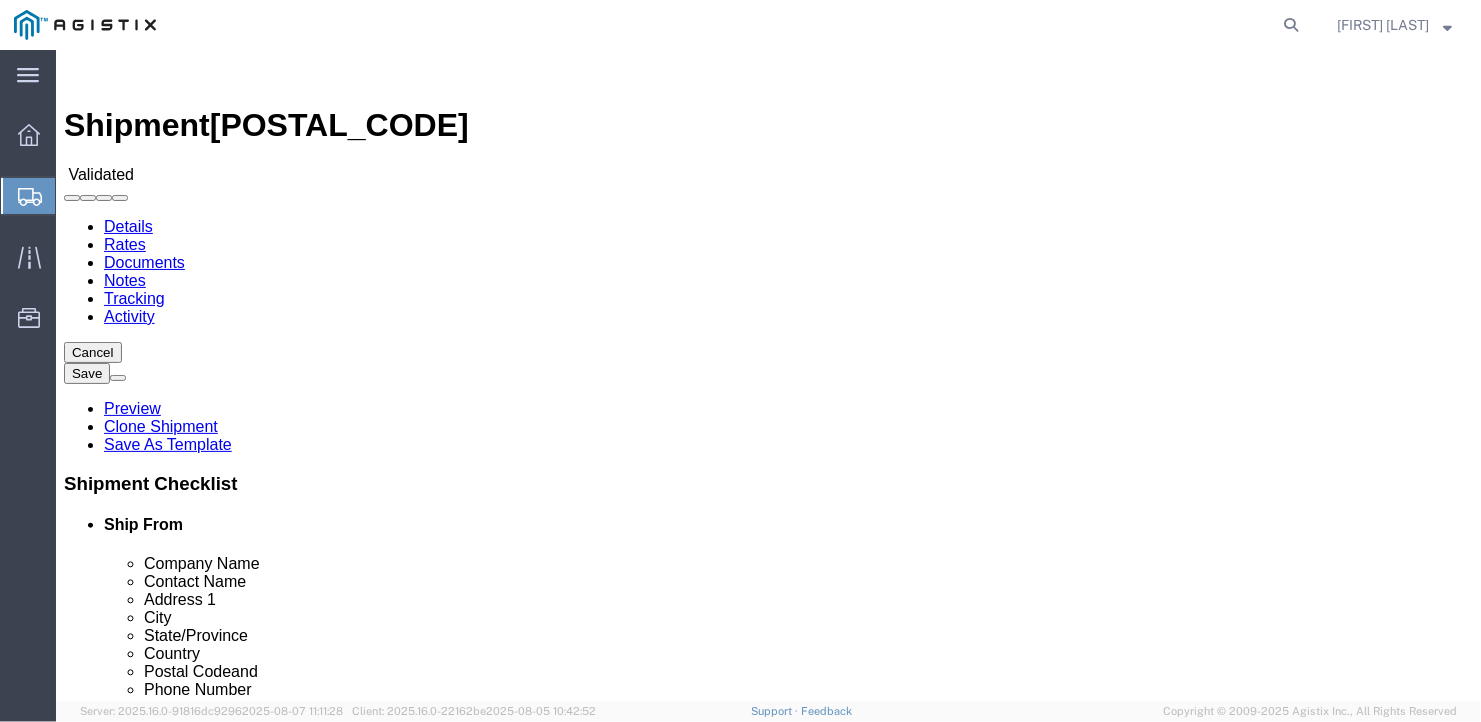 click on "Book Manually" at bounding box center (114, 1185) 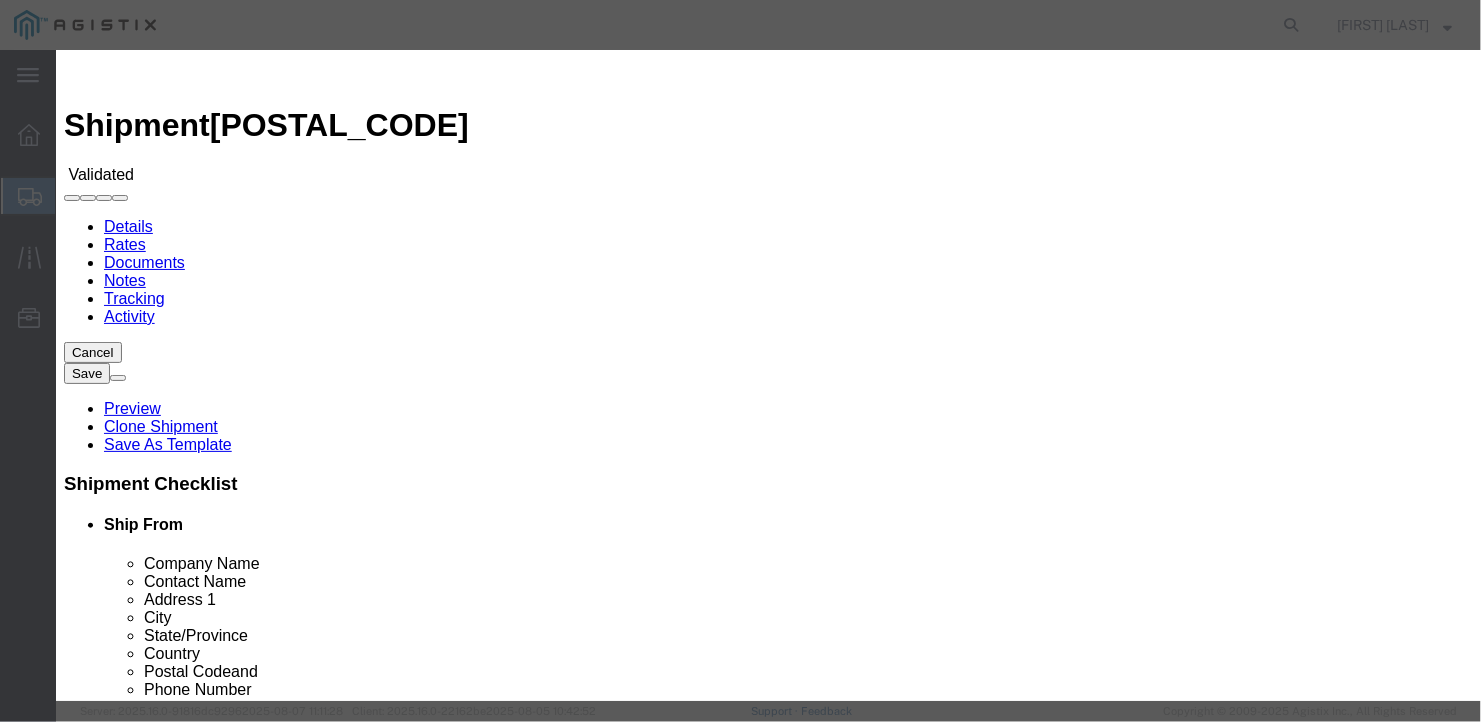 click on "Select LLP" at bounding box center (142, 1291) 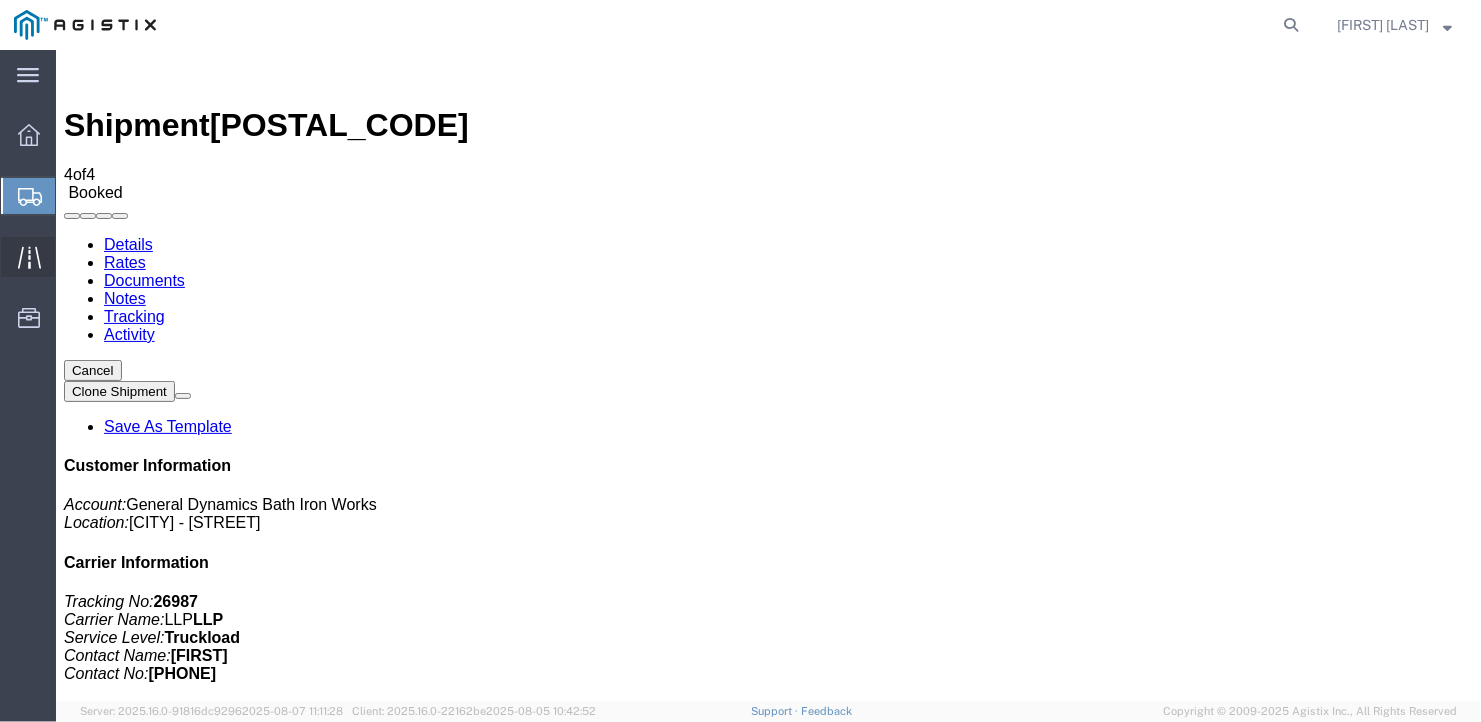 click 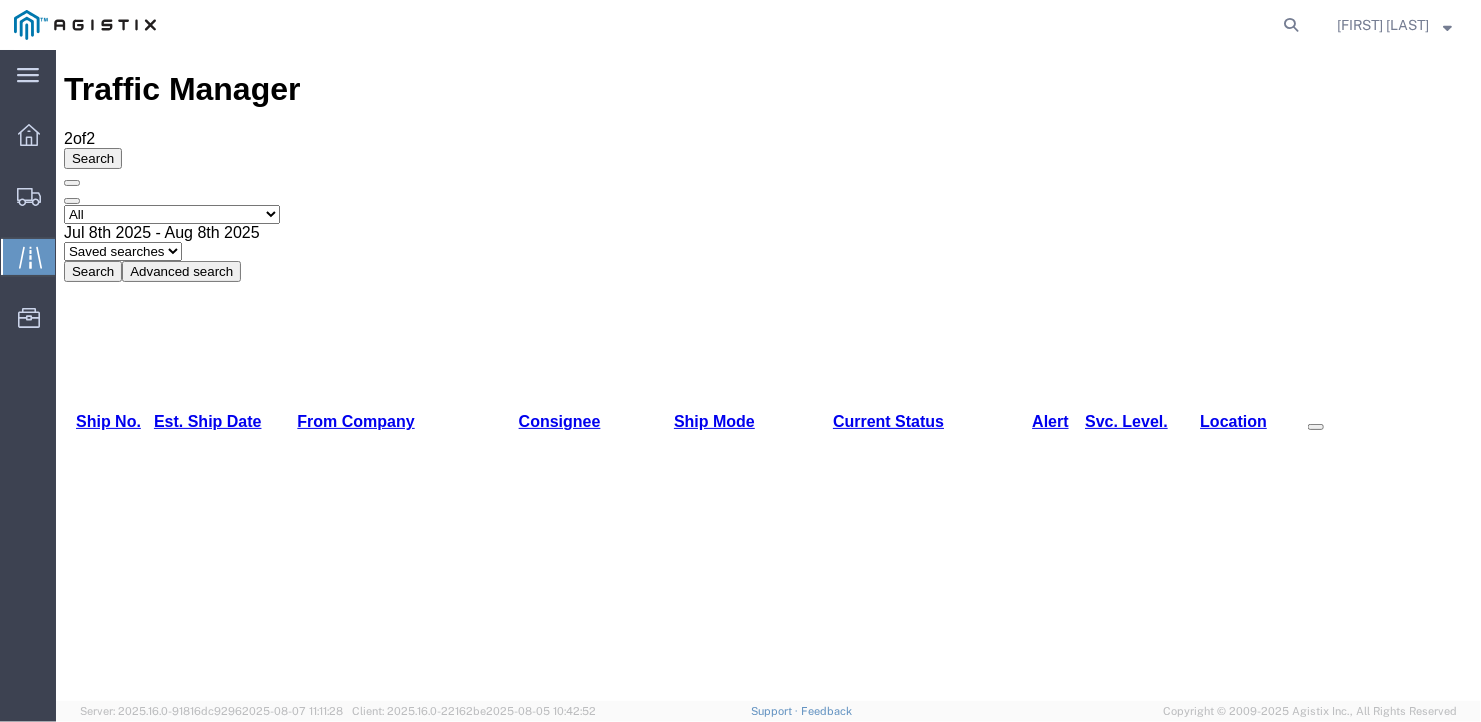 click on "Print Detail" at bounding box center (1424, 934) 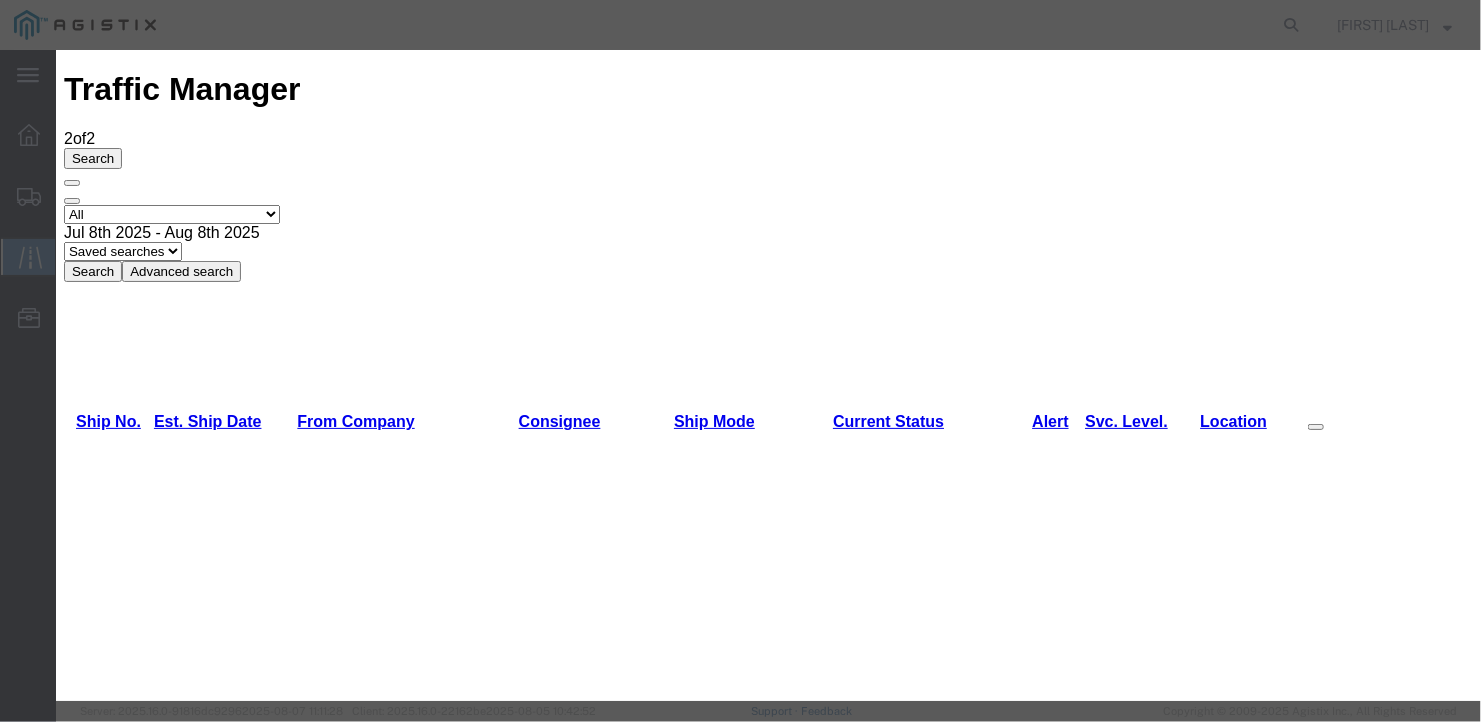 type on "08/08/2025" 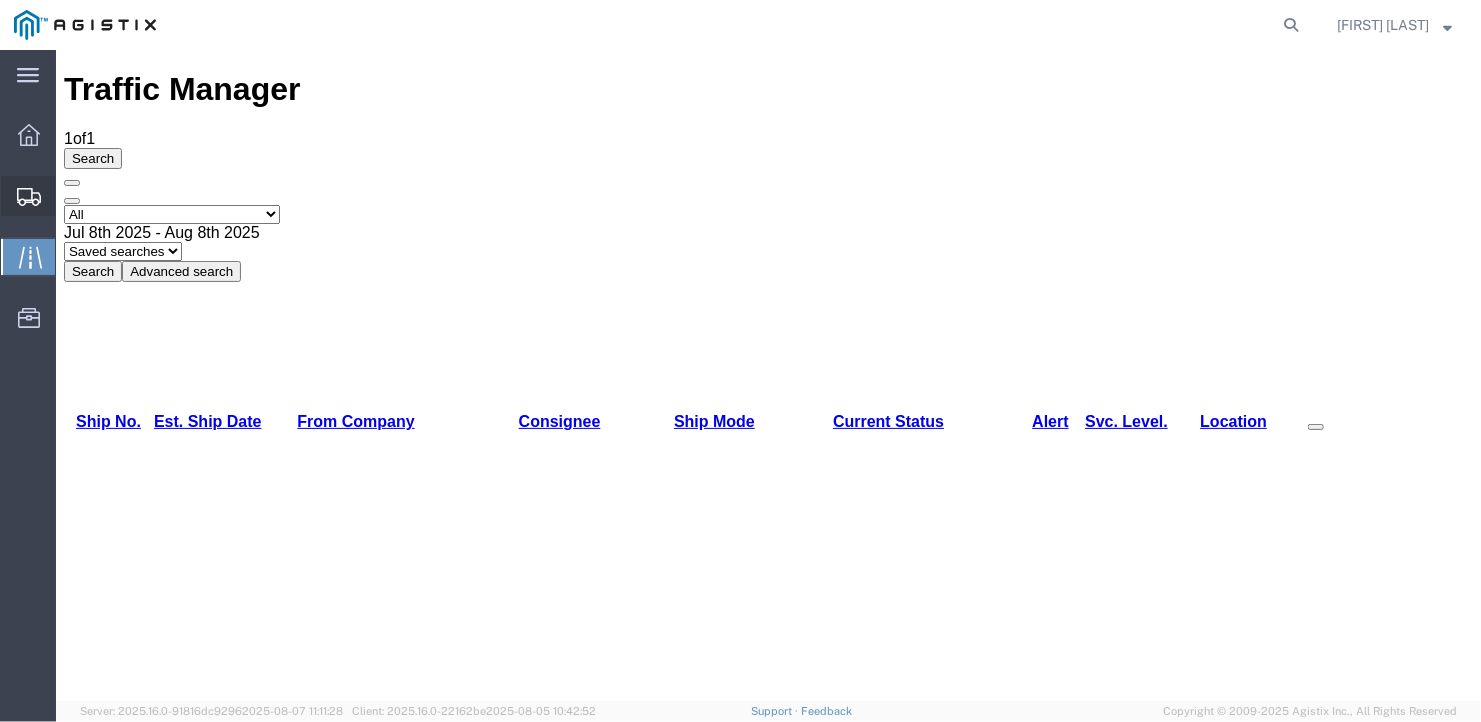 click on "Create Shipment" 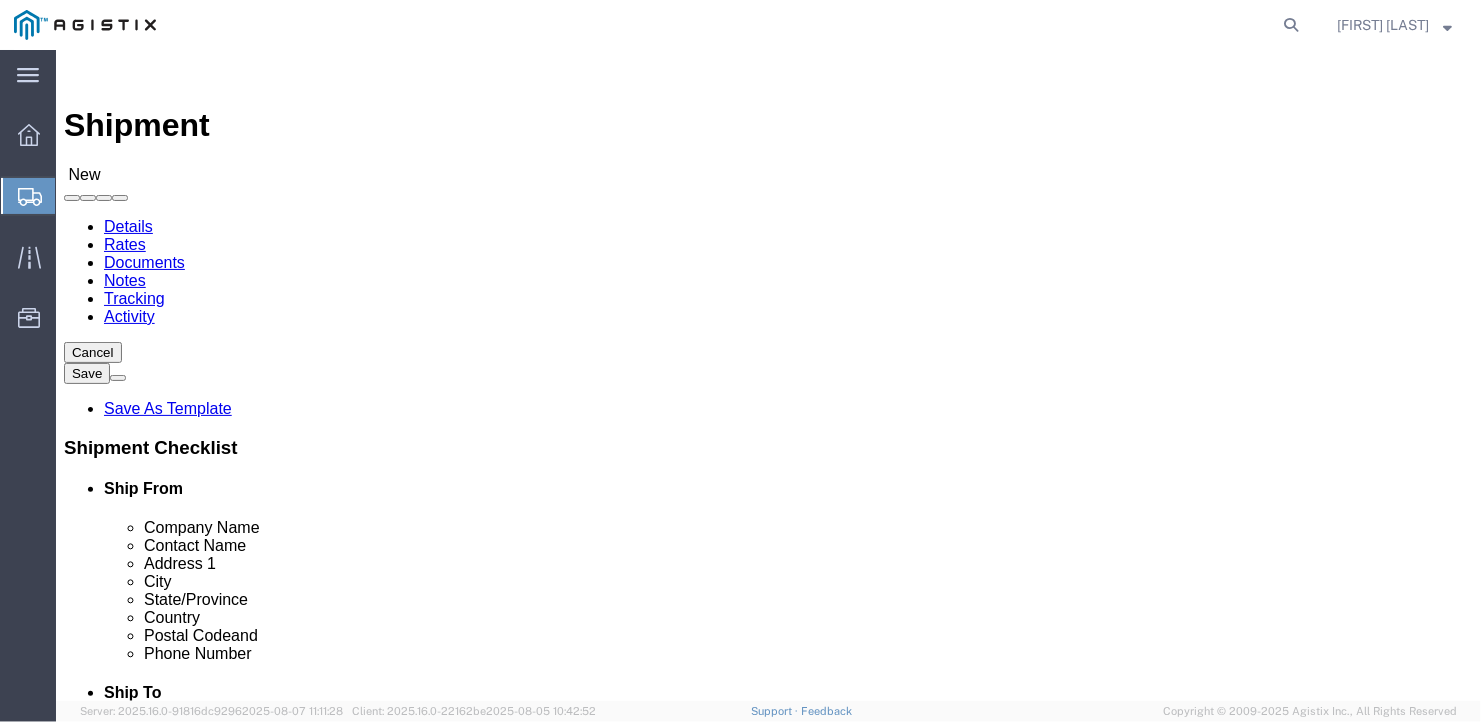 click on "Select [COMPANY]" 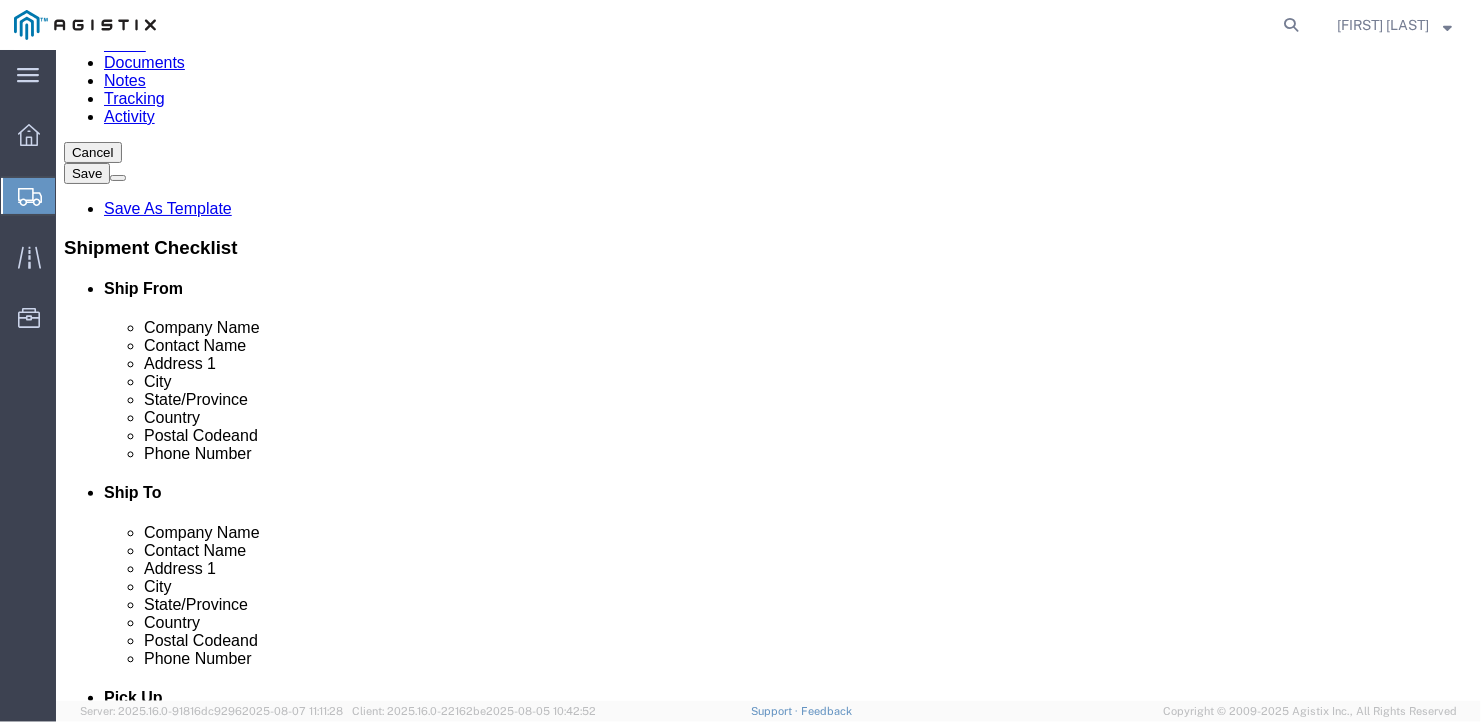 click 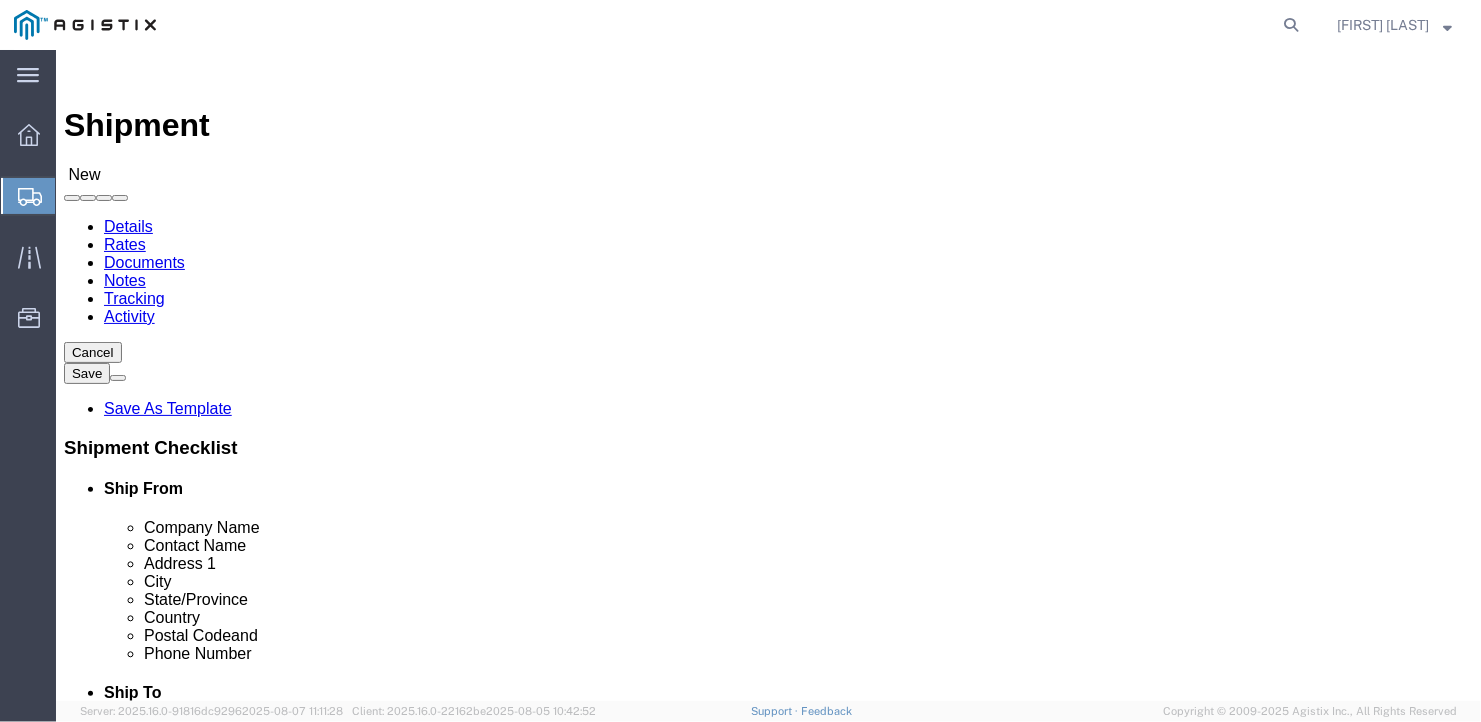 click on "Select Bath - 50 YARD REC Washington St Bath - 700 Washington Stop 1 Brunswick - Bath Rd Brunswick - Church Rd Brunswick - Industrial Brunswick - Mallett Brunswick - Old Rt 1 Hardings Plant Brunswick - State Rd Consolidated Warehouse West Bath West Bath Warehouse" 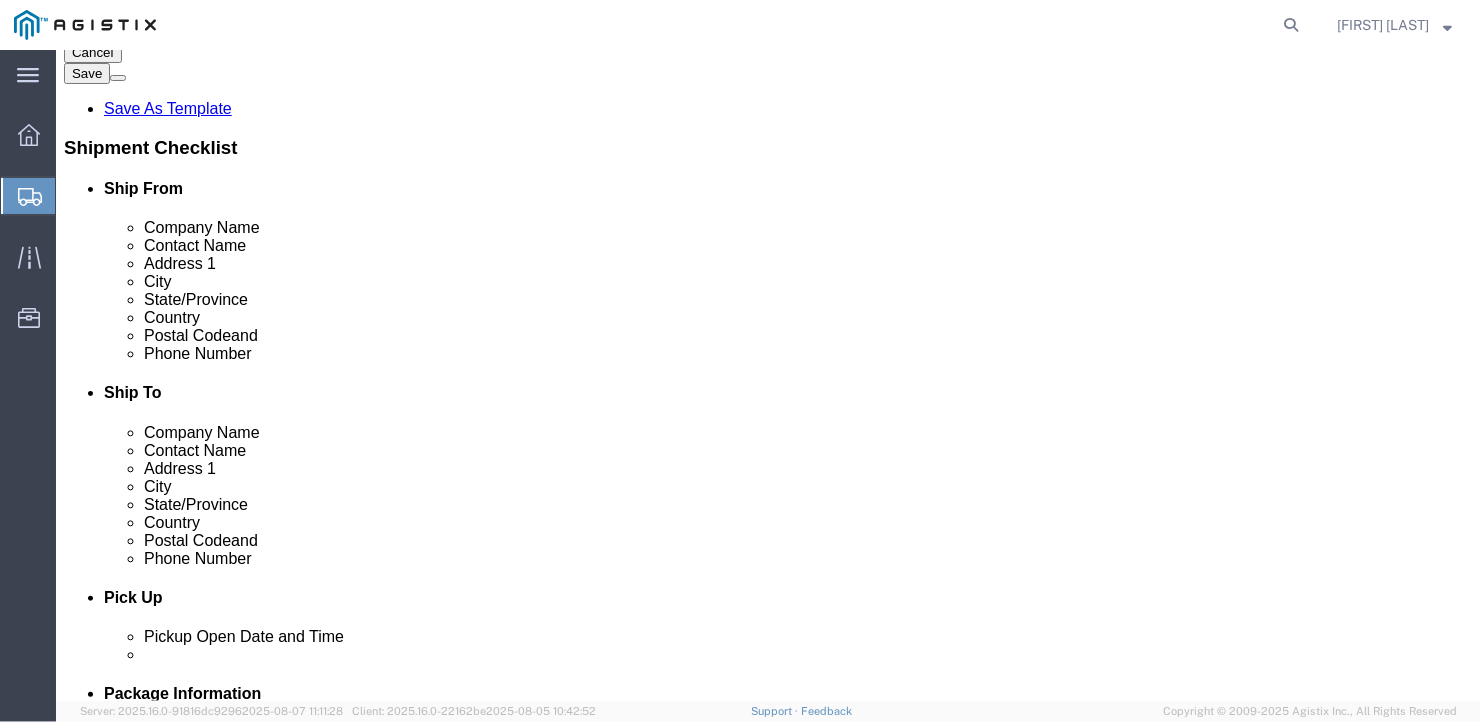 scroll, scrollTop: 400, scrollLeft: 0, axis: vertical 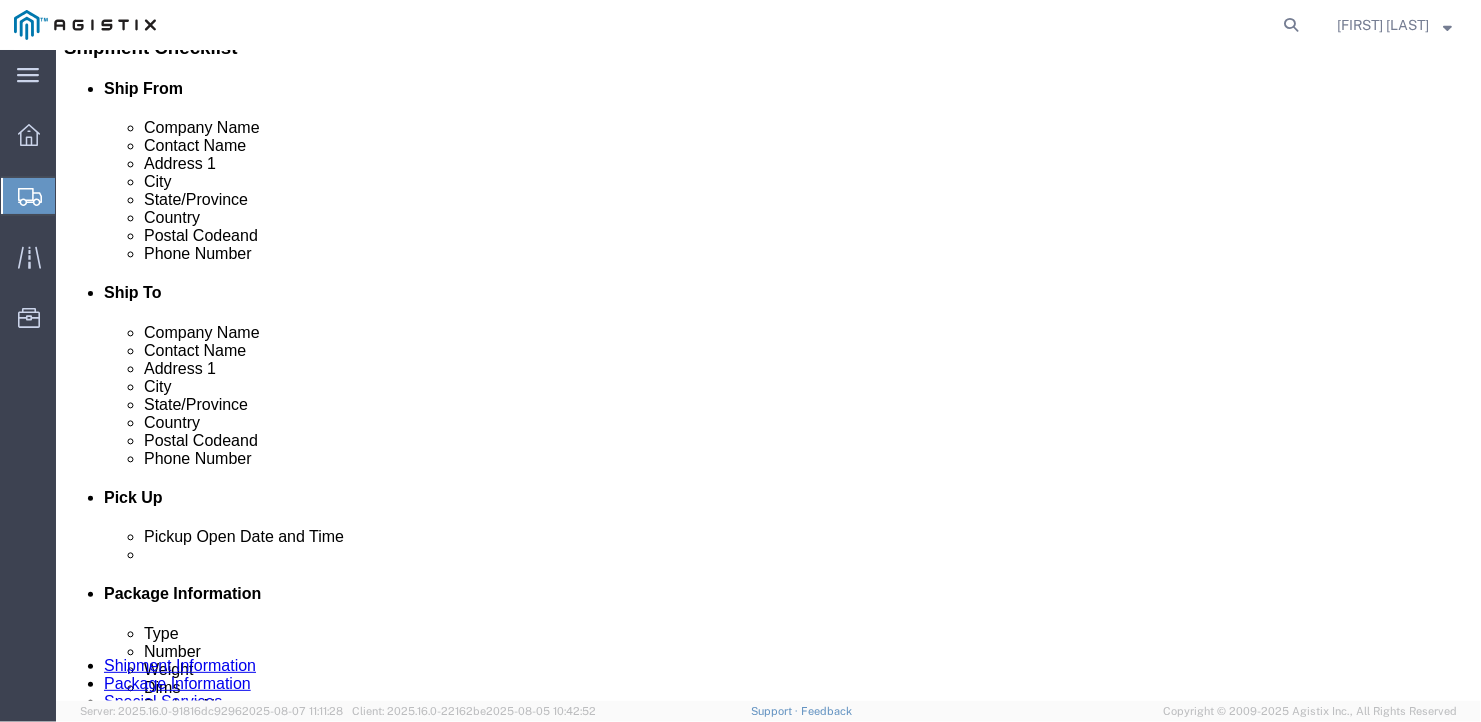 type on "[FIRST]" 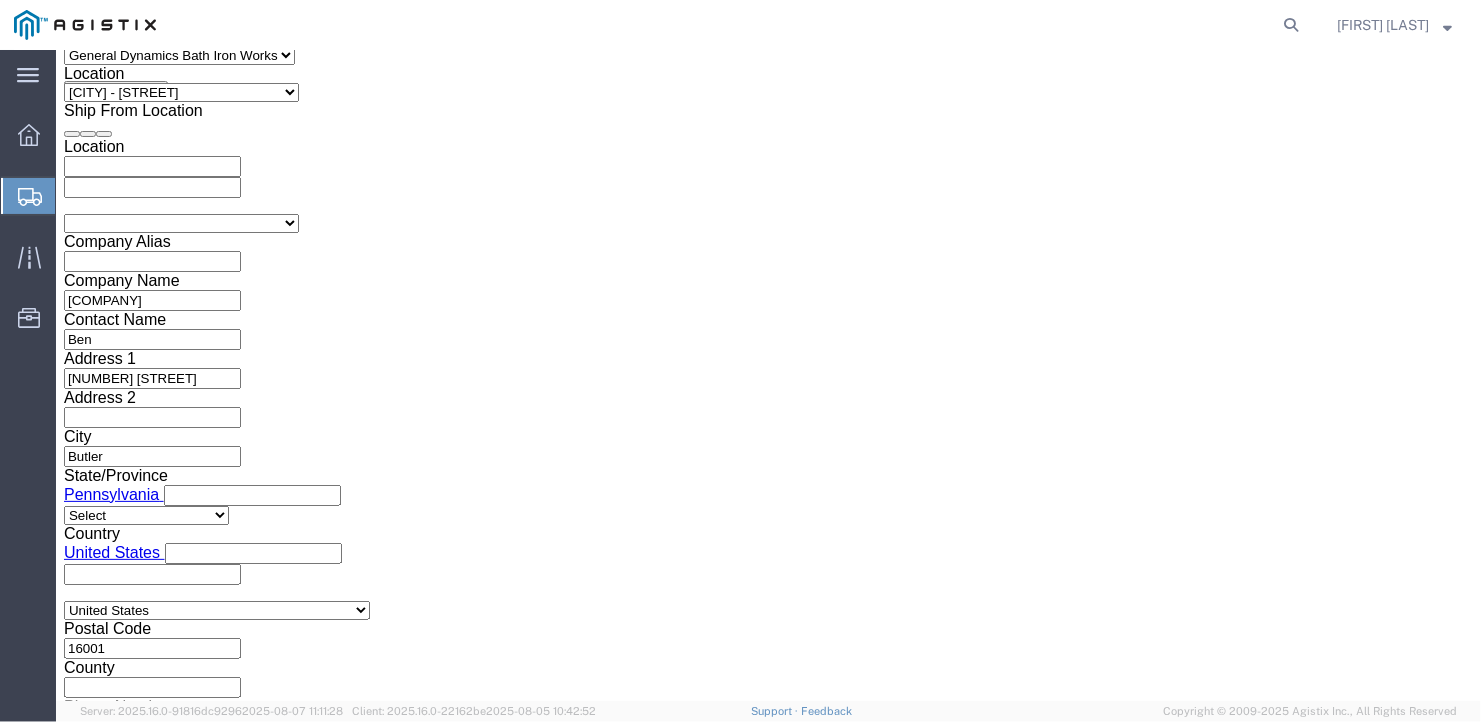 scroll, scrollTop: 1389, scrollLeft: 0, axis: vertical 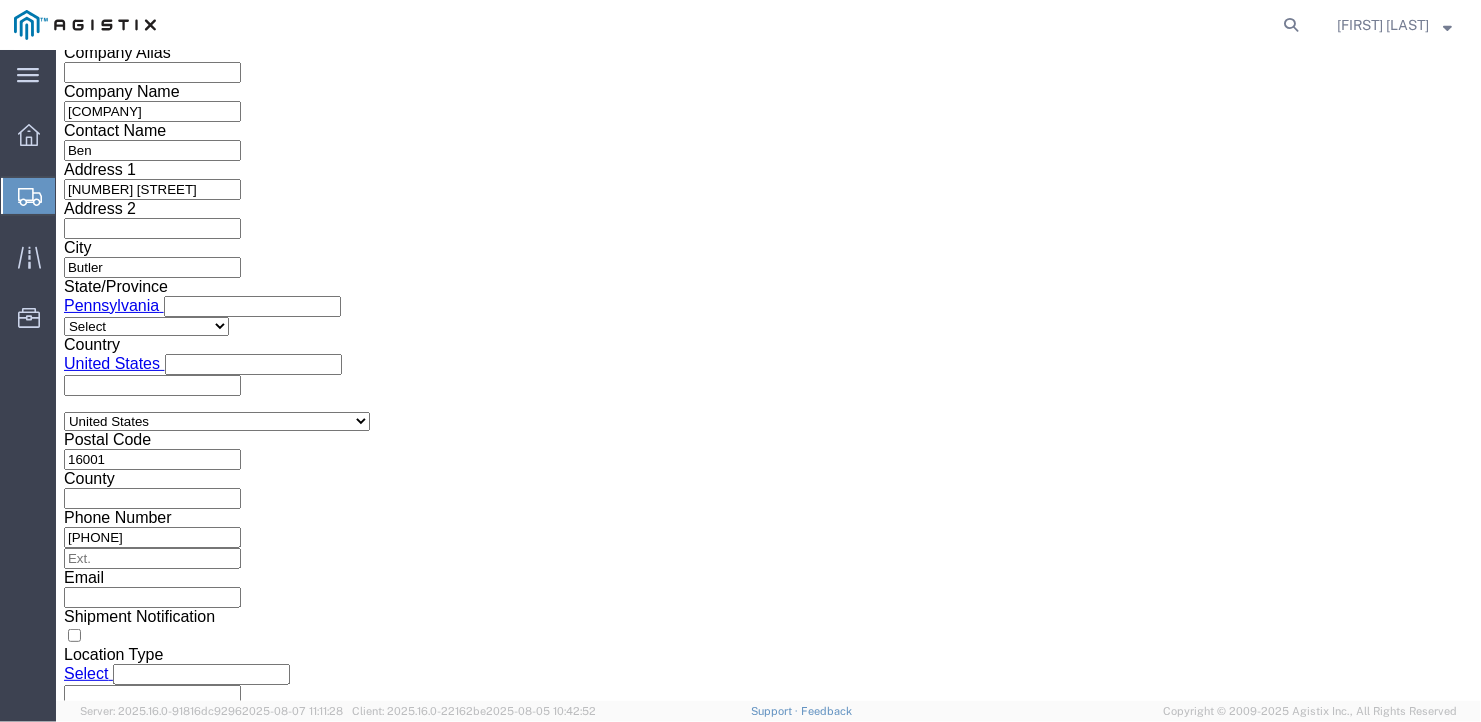 click on "Select Air Less than Truckload Multi-Leg Ocean Freight Rail Small Parcel Truckload" 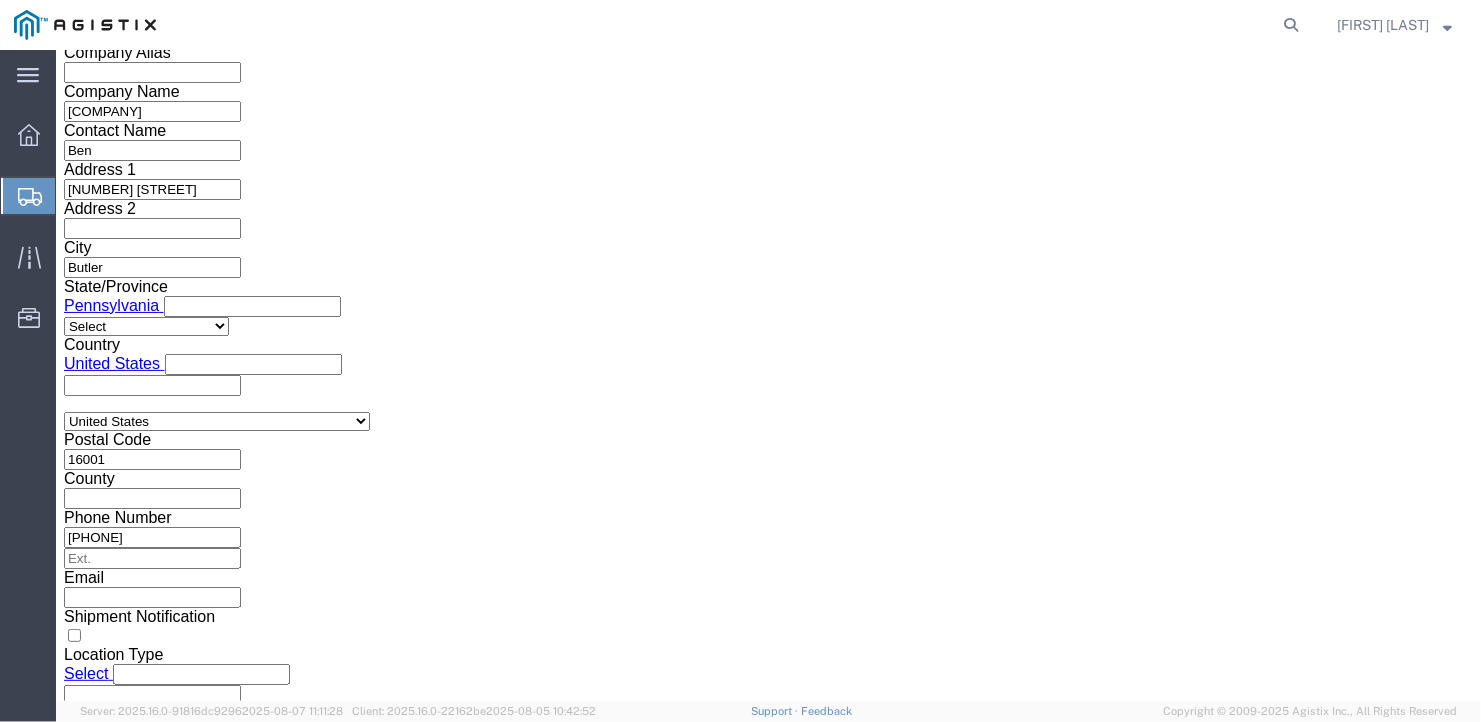 select on "FLBD" 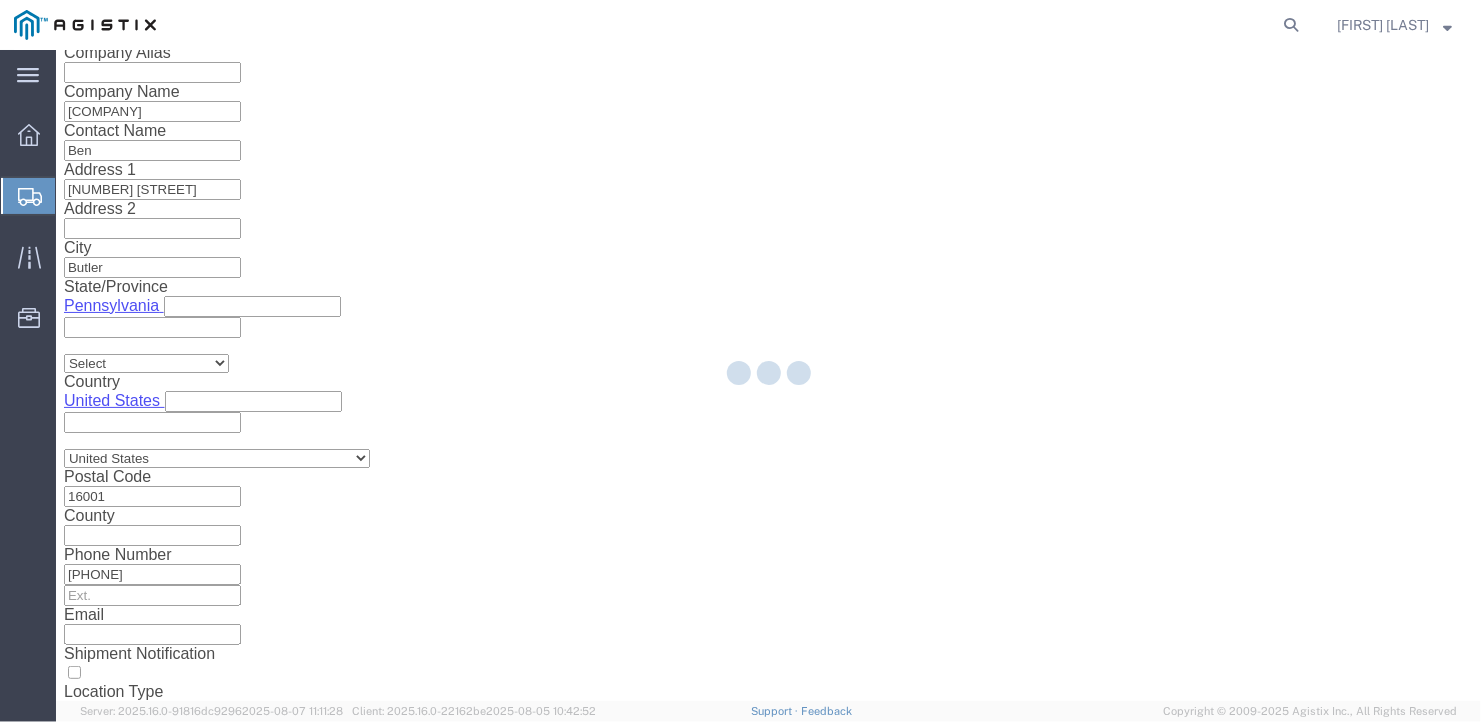 scroll, scrollTop: 23, scrollLeft: 0, axis: vertical 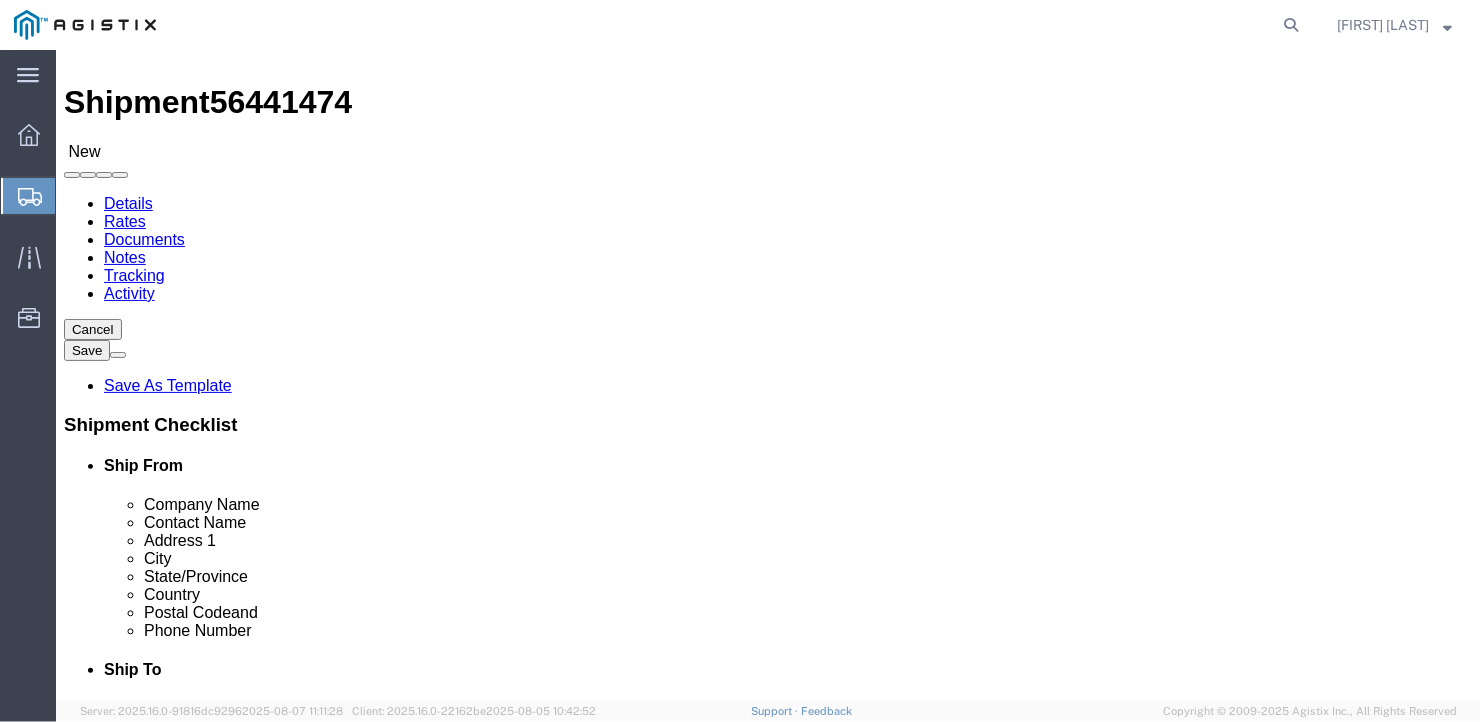 click on "Select Bale(s) Basket(s) Bolt(s) Bottle(s) Buckets Bulk Bundle(s) Can(s) Cardboard Box(es) Carton(s) Case(s) Cask(s) Crate(s) Crating Bid Required Cylinder(s) Drum(s) (Fiberboard) Drum(s) (Metal) Drum(s) (Plastic) Large Box Loose Agricultrural Product Medium Box Naked Cargo (UnPackaged) PAK Pail(s) Pallet(s) Oversized (Not Stackable) Pallet(s) Oversized (Stackable) Pallet(s) Standard (Not Stackable) Pallet(s) Standard (Stackable) Rack Roll(s) Skid(s) Slipsheet Small Box Tube Vendor Packaging Your Packaging" 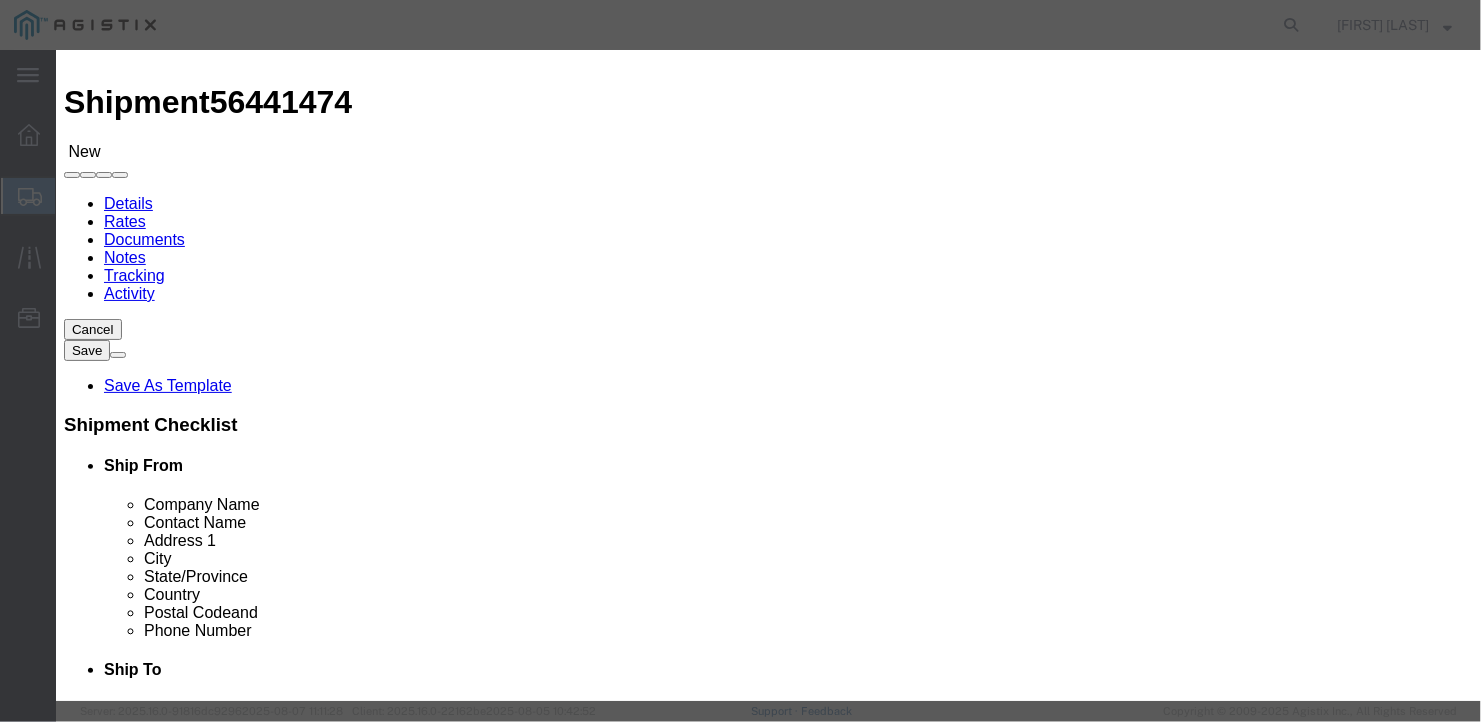 click 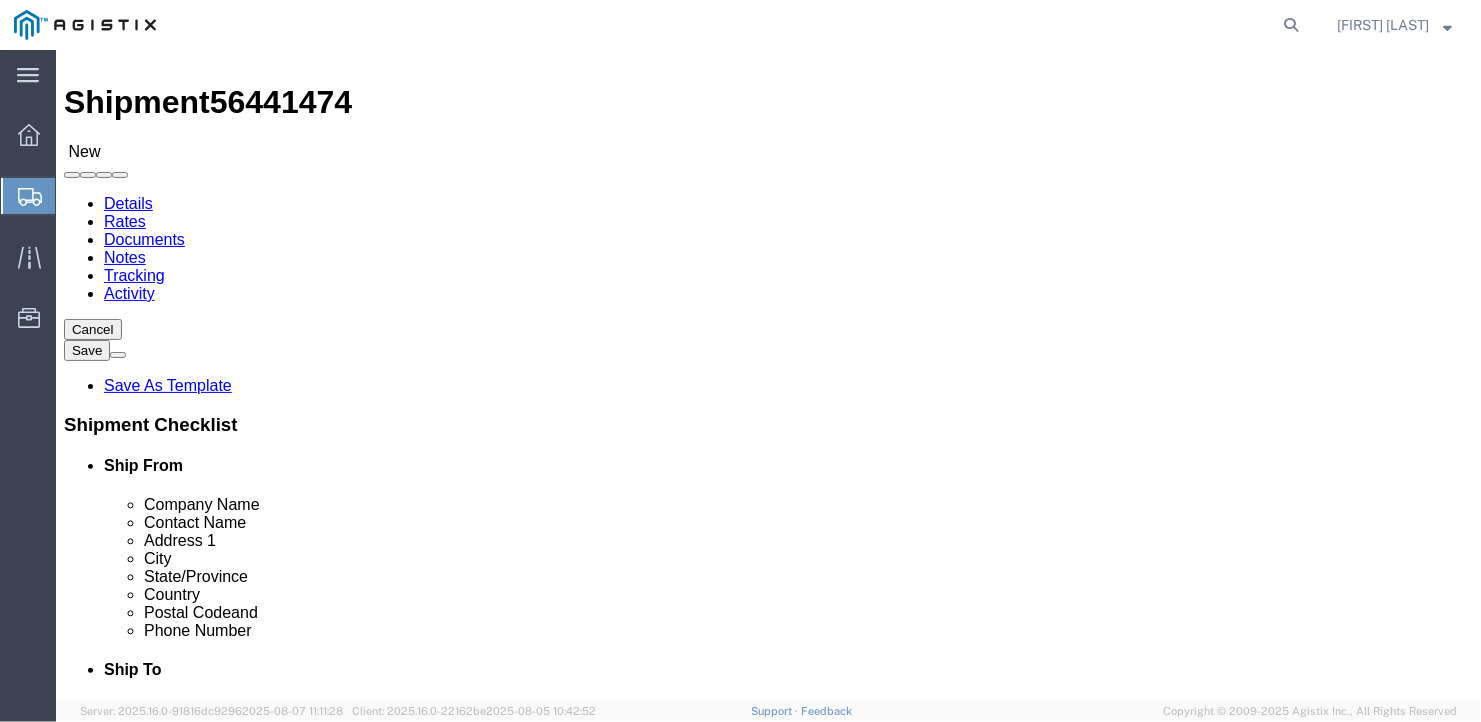 click on "Rate Shipment" 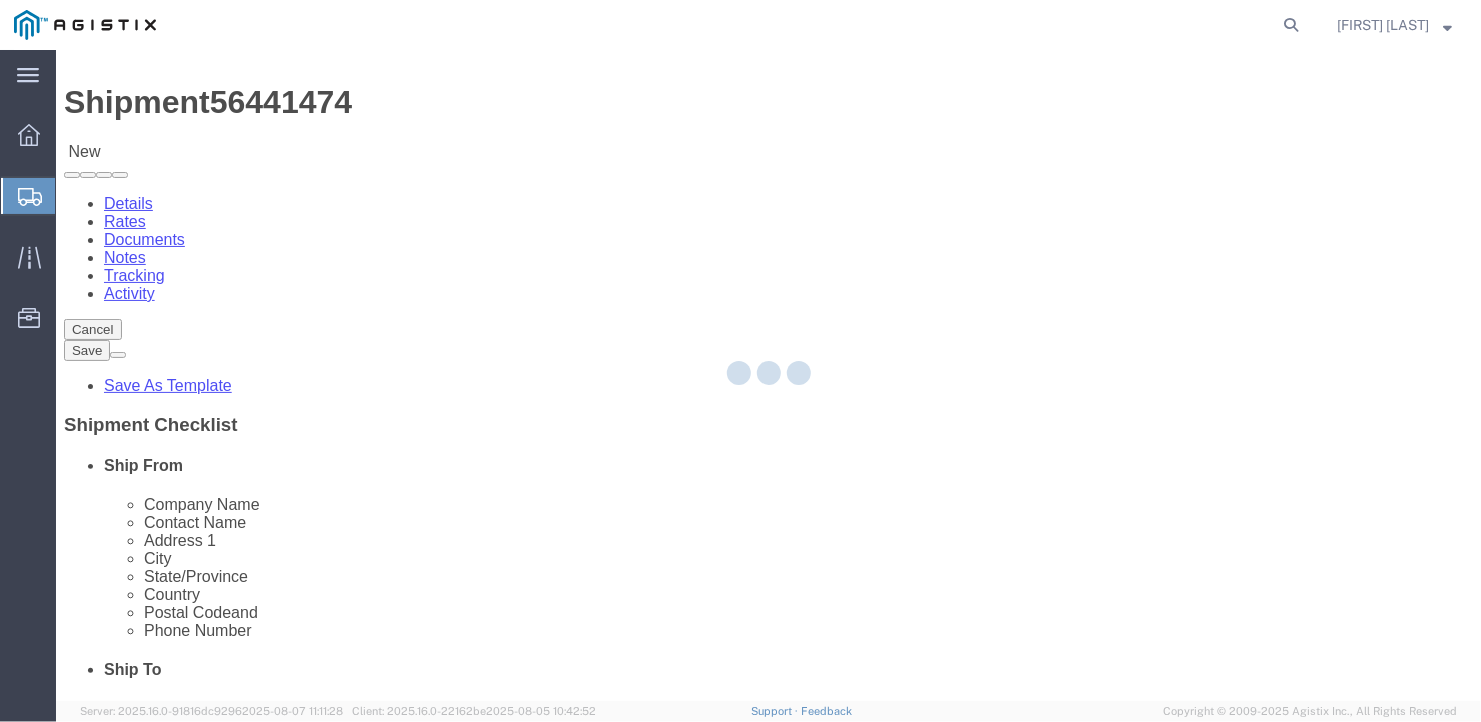 scroll, scrollTop: 0, scrollLeft: 0, axis: both 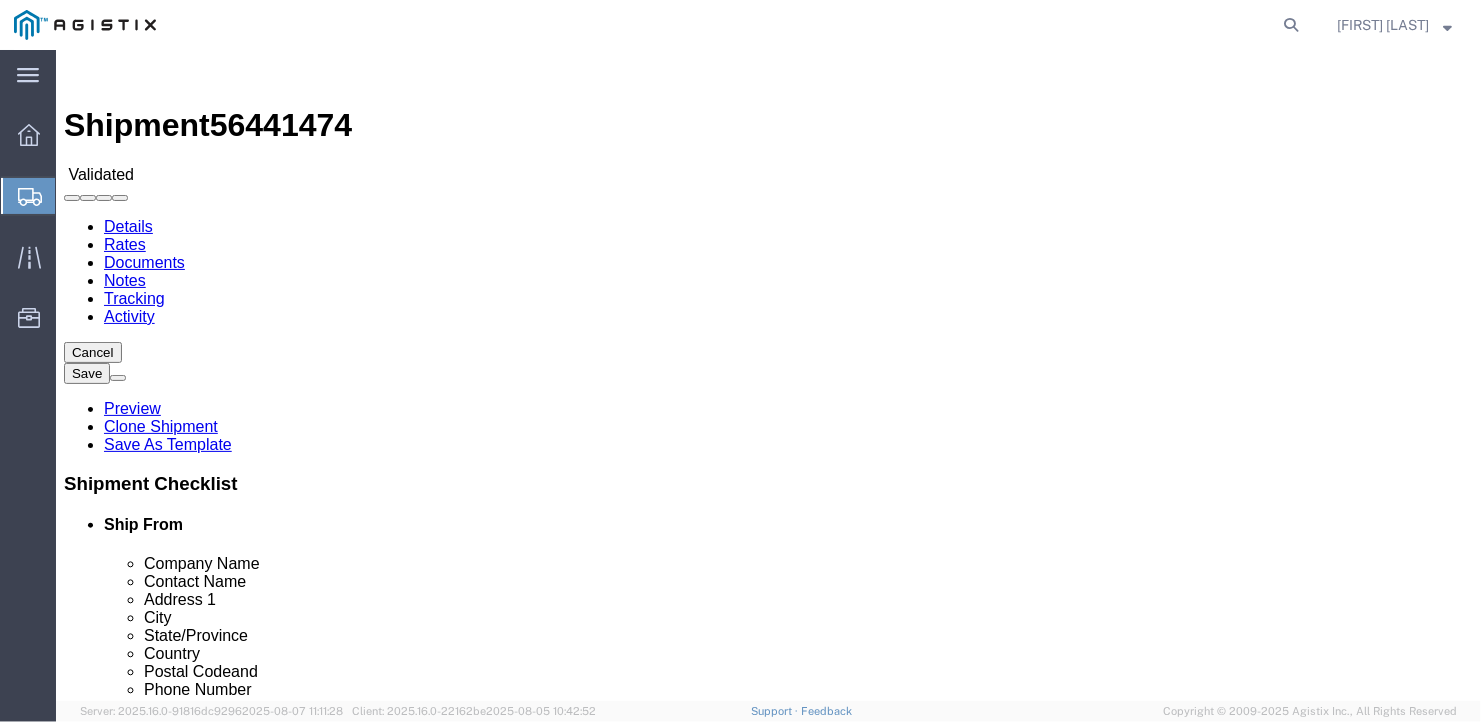 click on "Book Manually" at bounding box center [114, 1185] 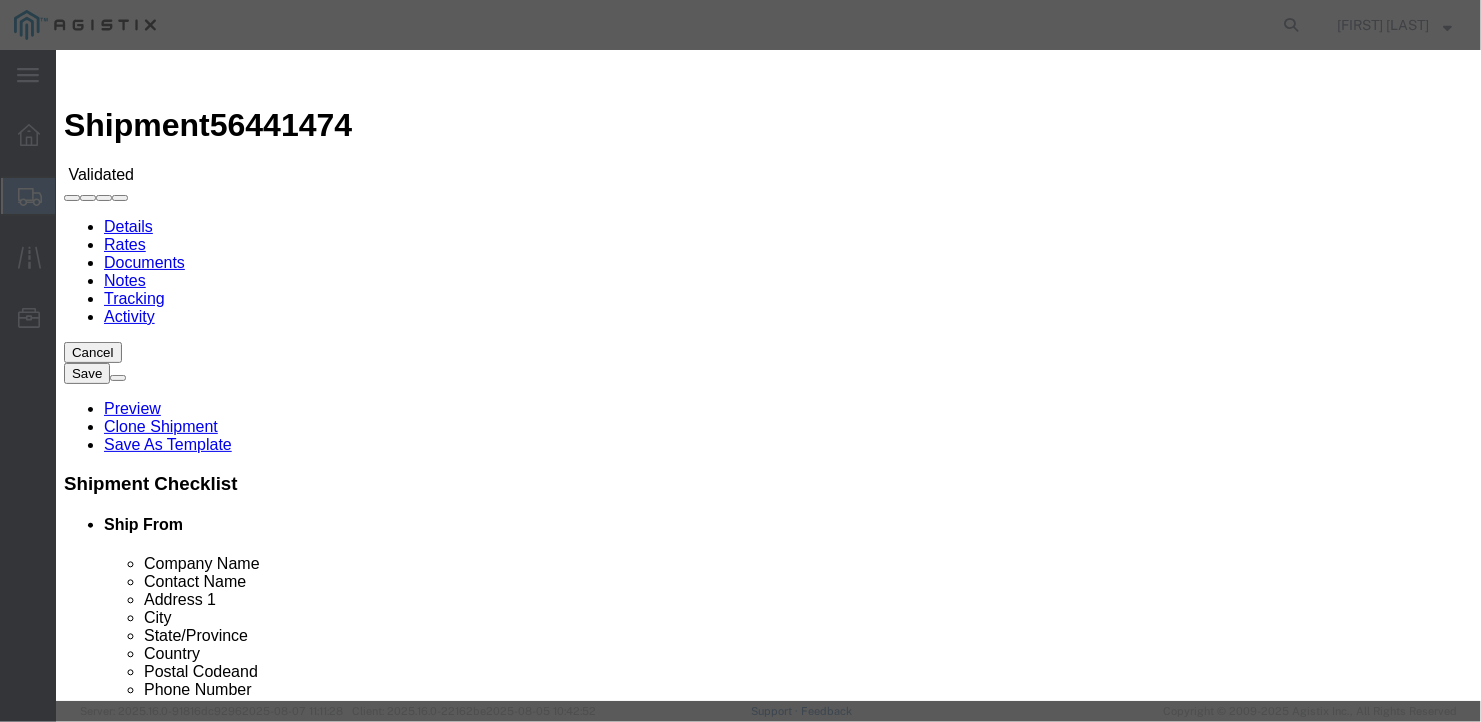 click on "Select LLP" at bounding box center (142, 1291) 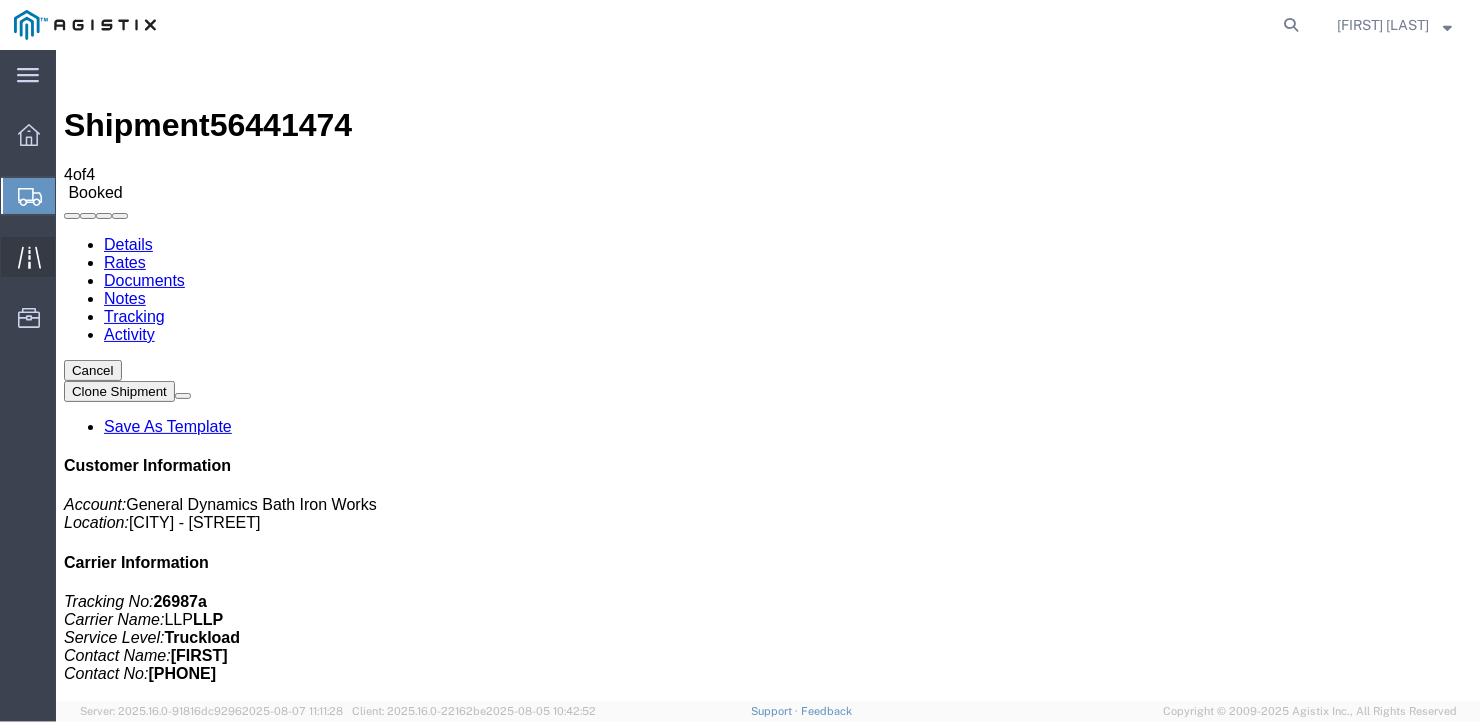 click on "Traffic" 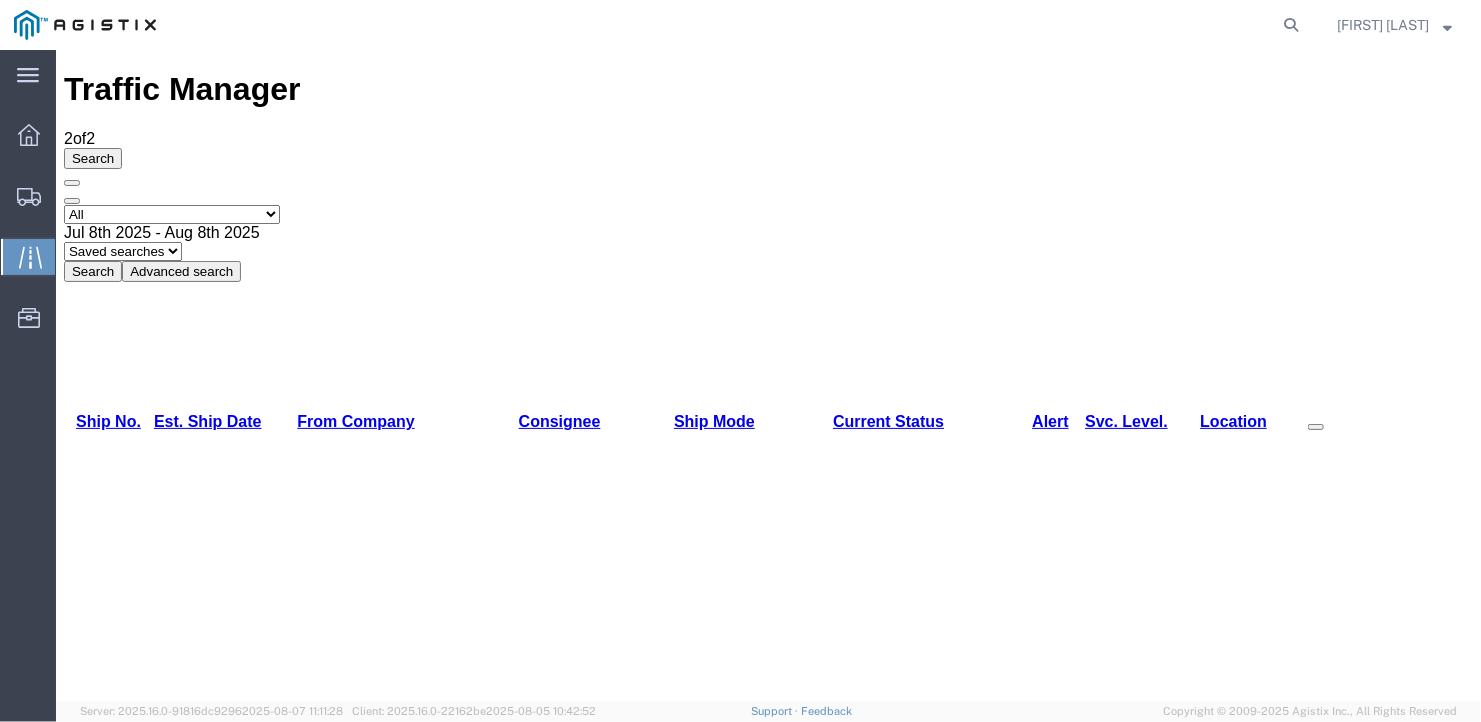click on "Print Detail" at bounding box center [1424, 934] 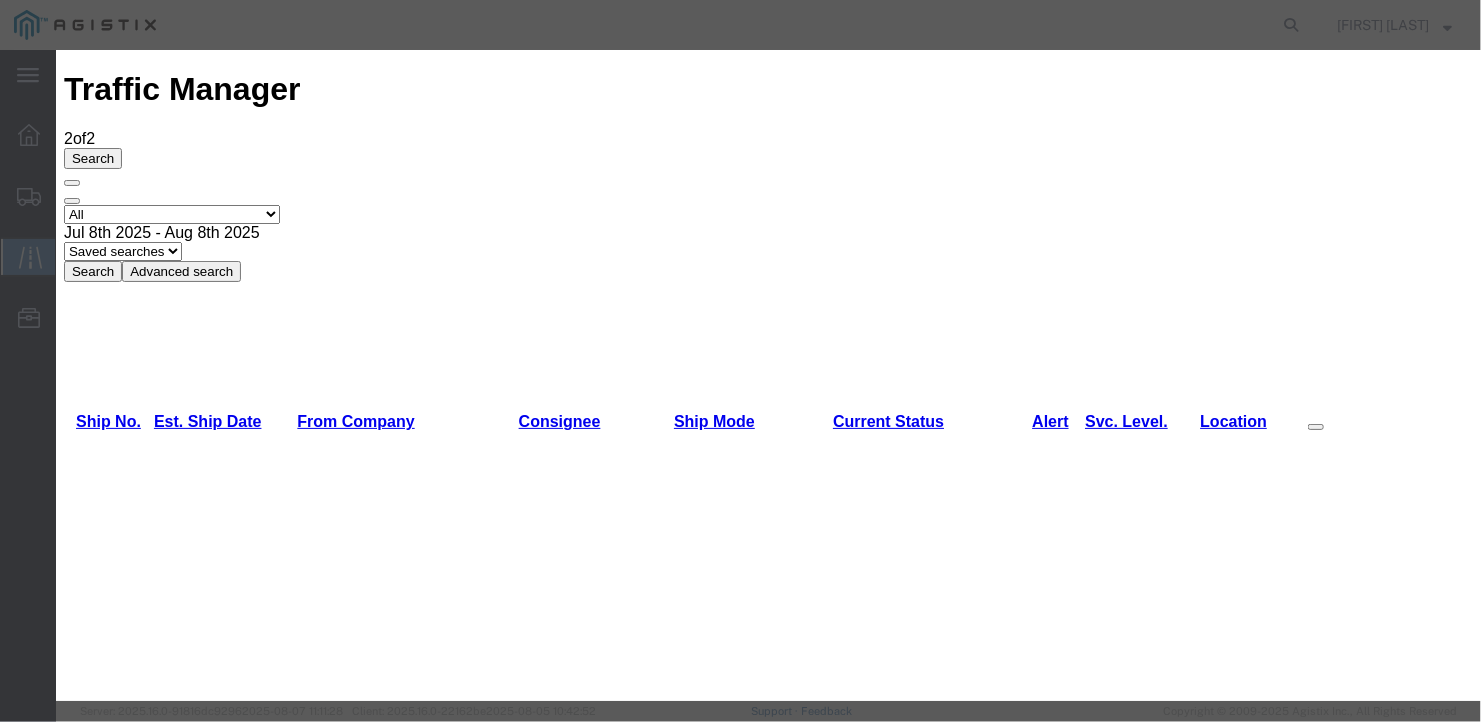 type on "08/08/2025" 